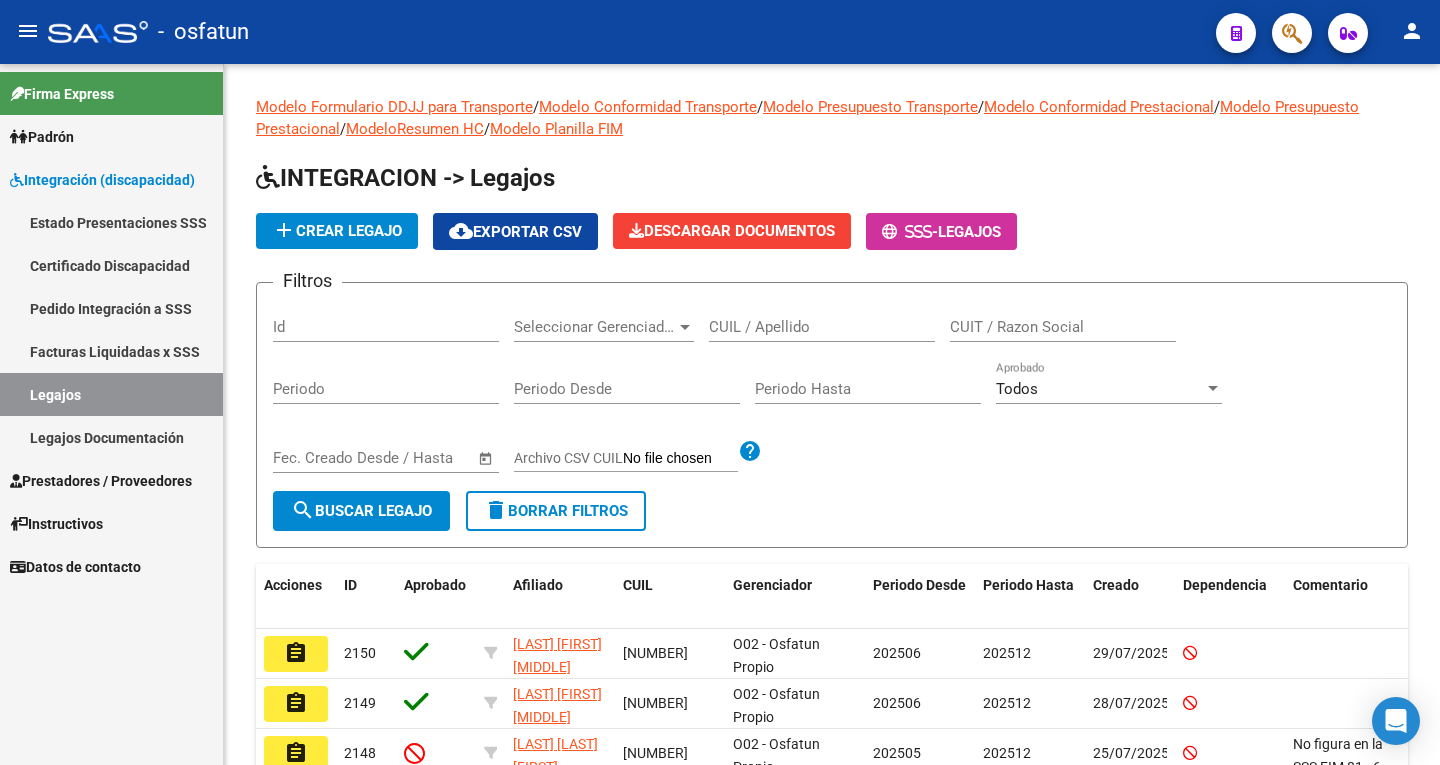 scroll, scrollTop: 0, scrollLeft: 0, axis: both 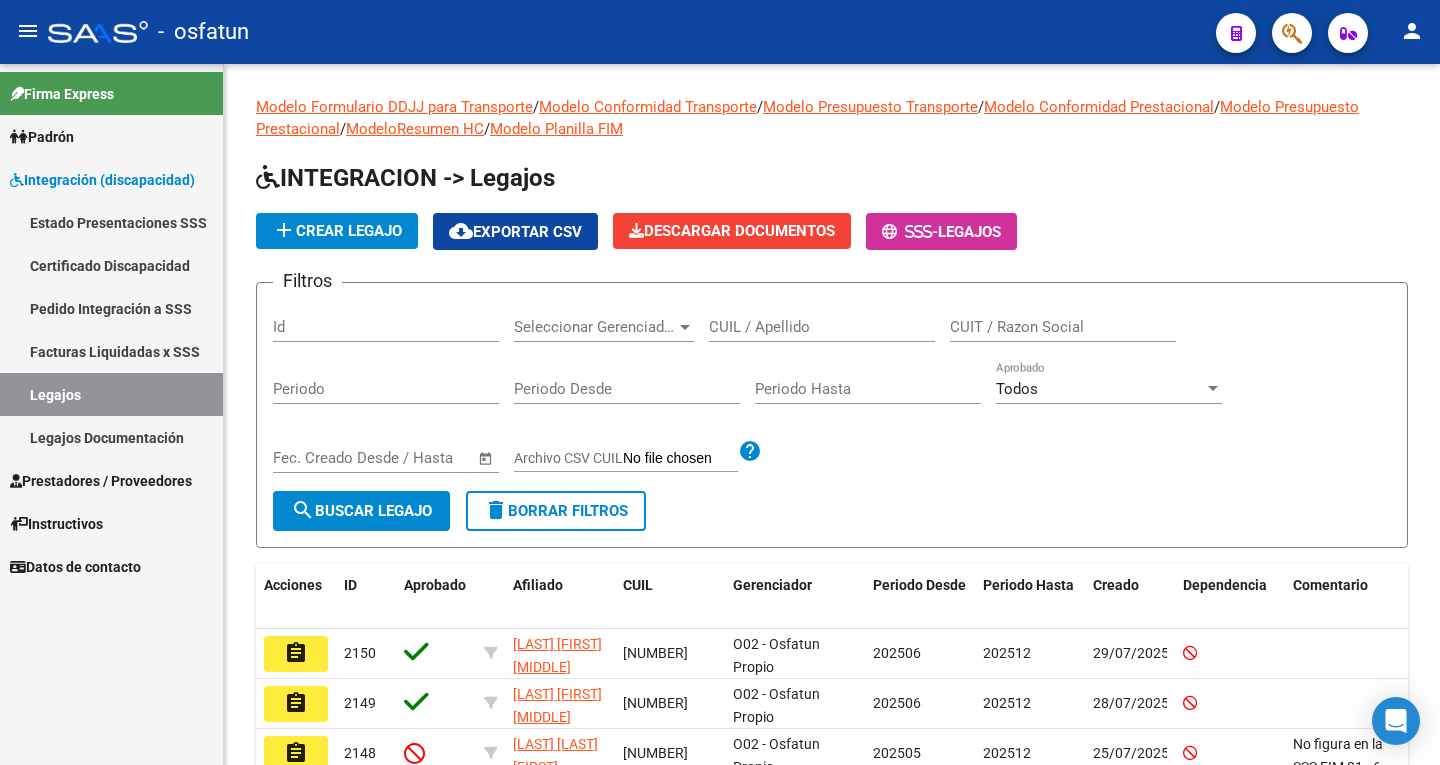 click on "Prestadores / Proveedores" at bounding box center (101, 481) 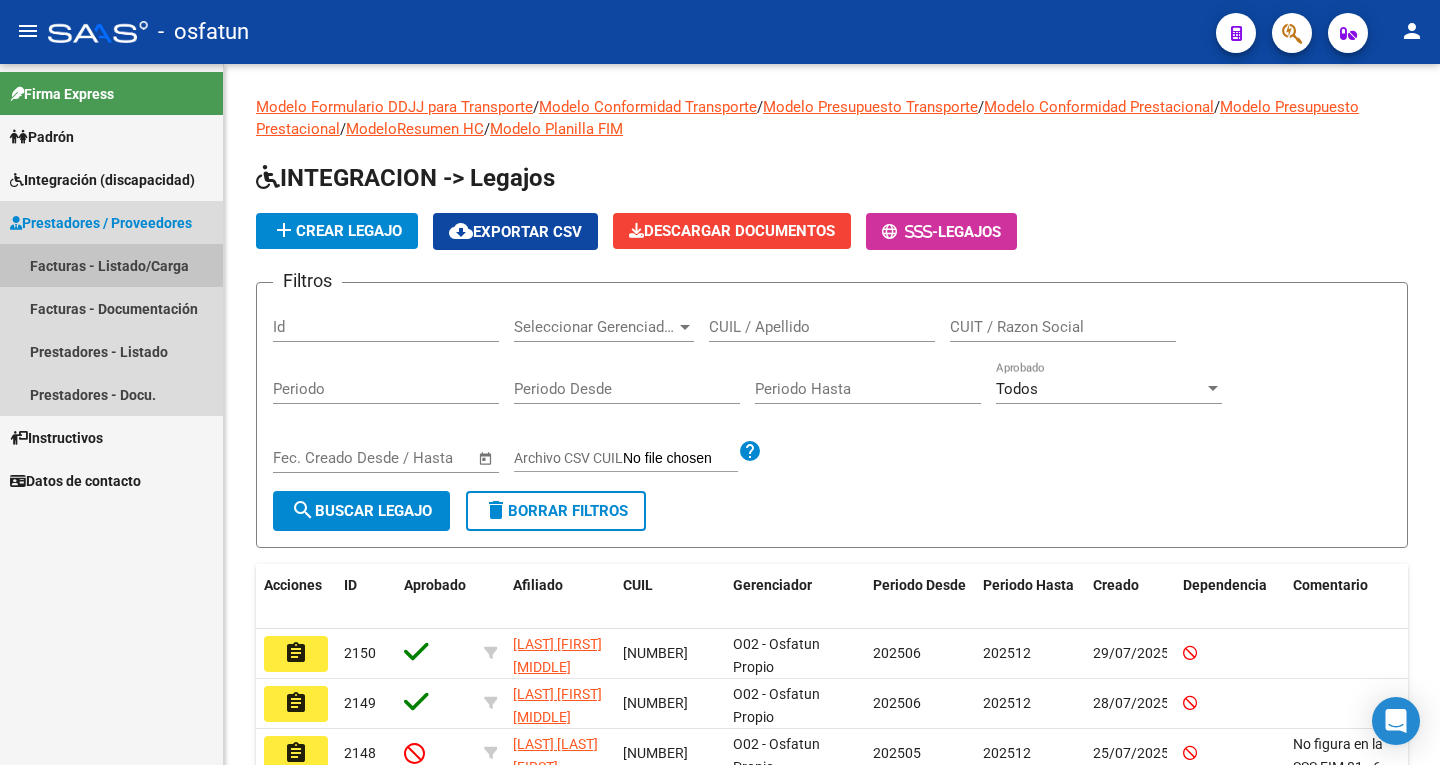 click on "Facturas - Listado/Carga" at bounding box center (111, 265) 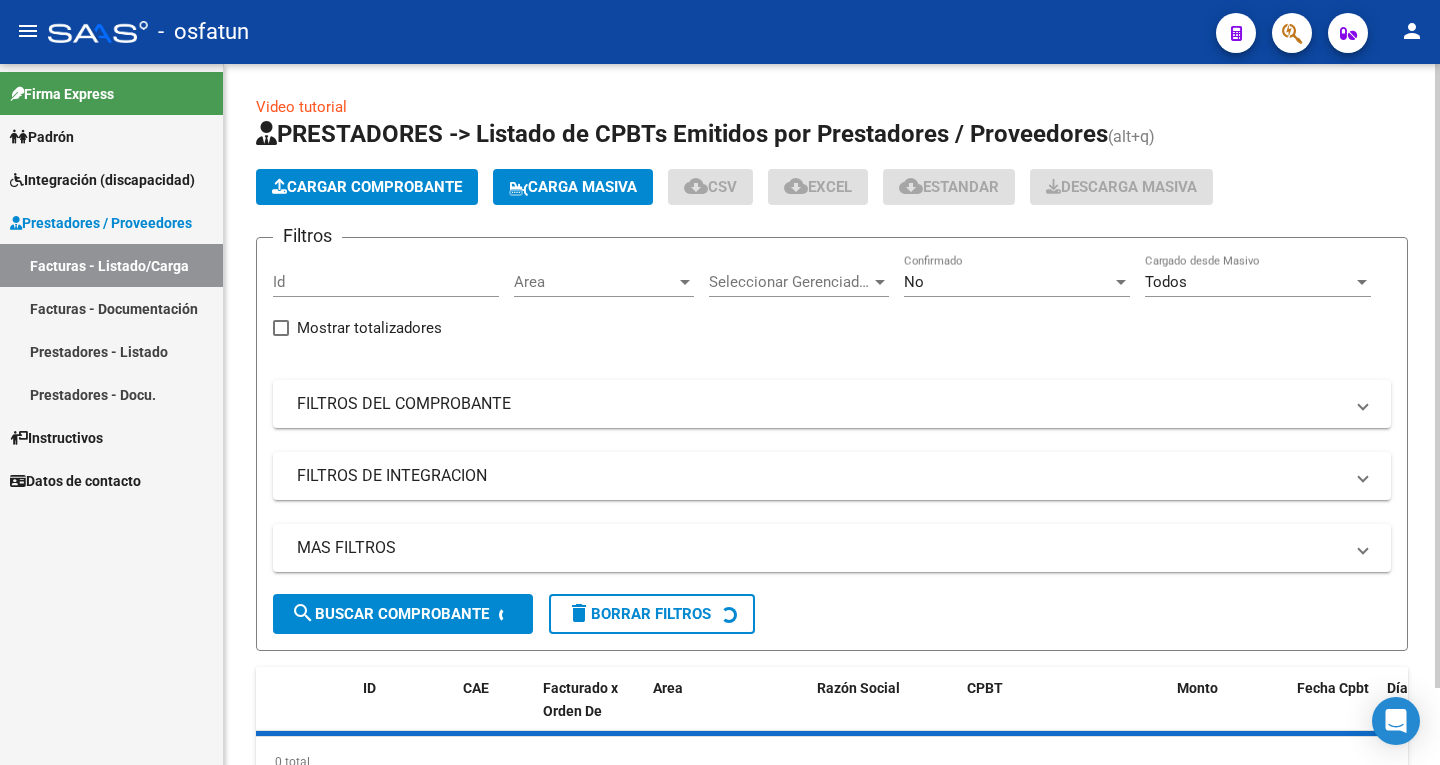 click on "Cargar Comprobante" 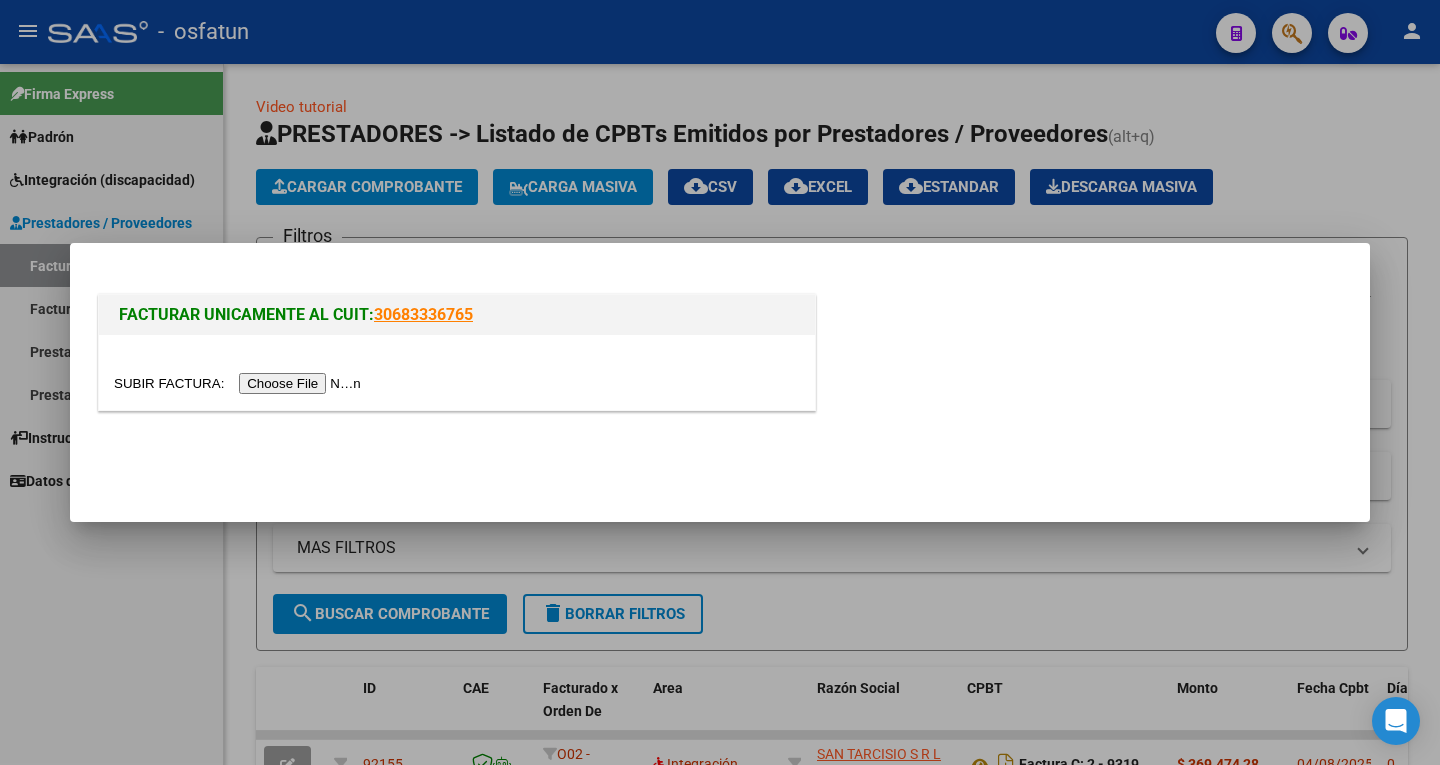 click at bounding box center [240, 383] 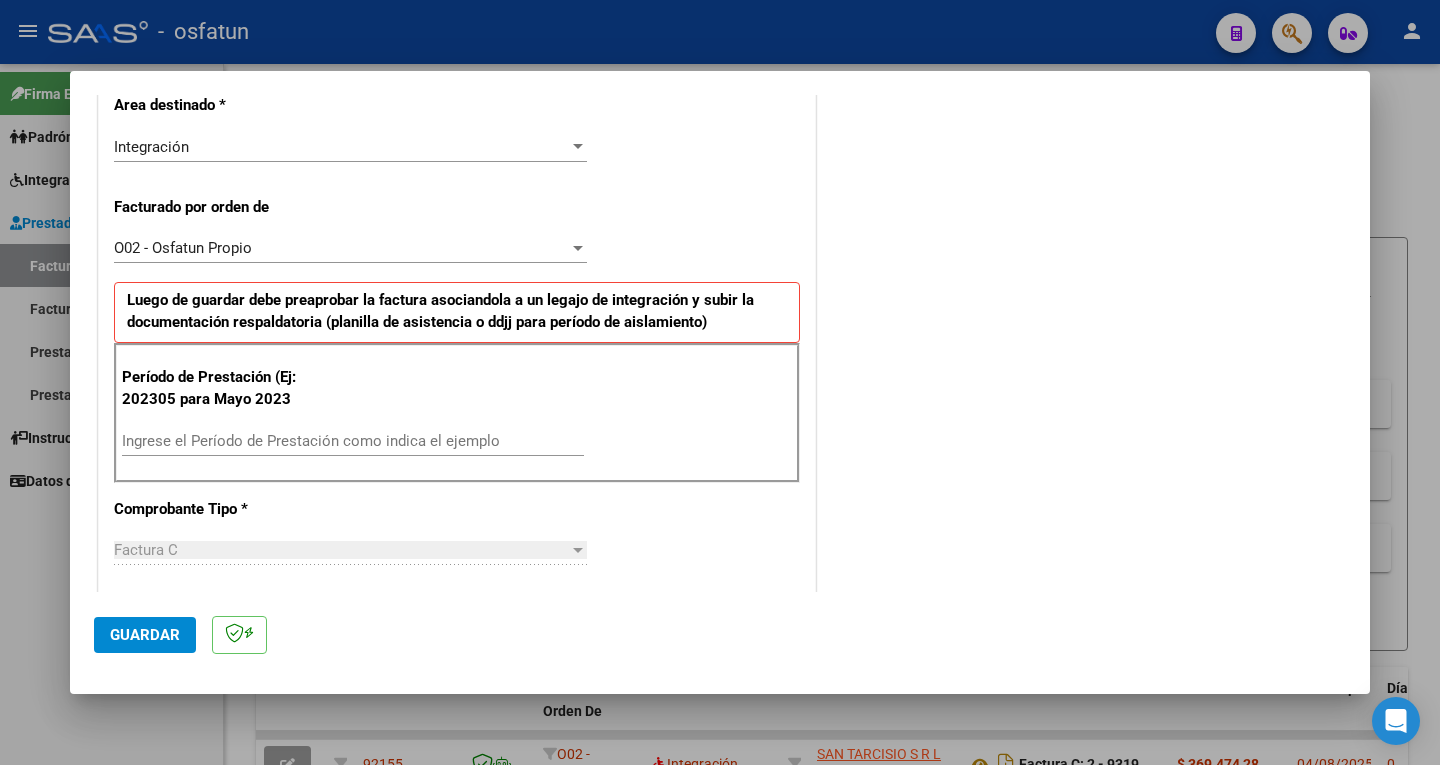 scroll, scrollTop: 600, scrollLeft: 0, axis: vertical 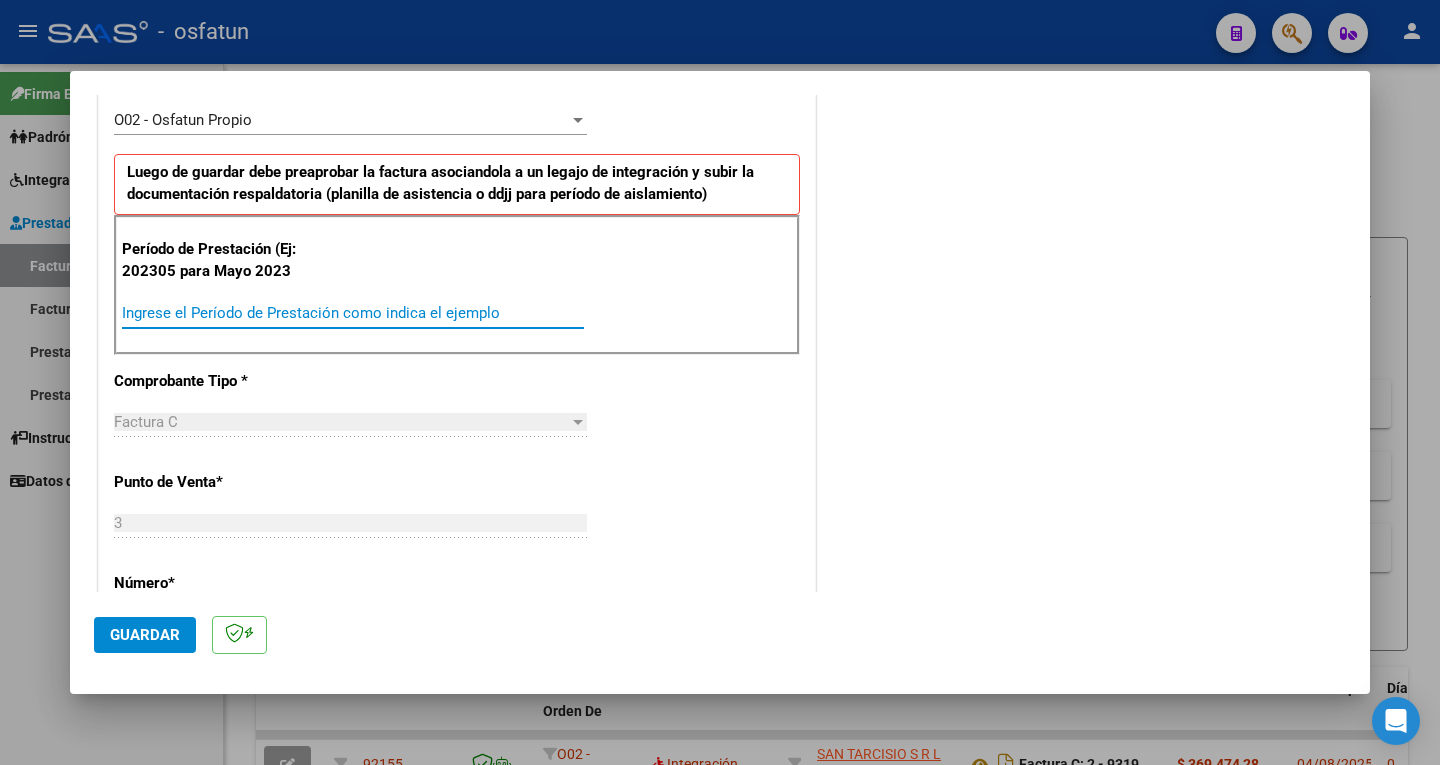 click on "Ingrese el Período de Prestación como indica el ejemplo" at bounding box center [353, 313] 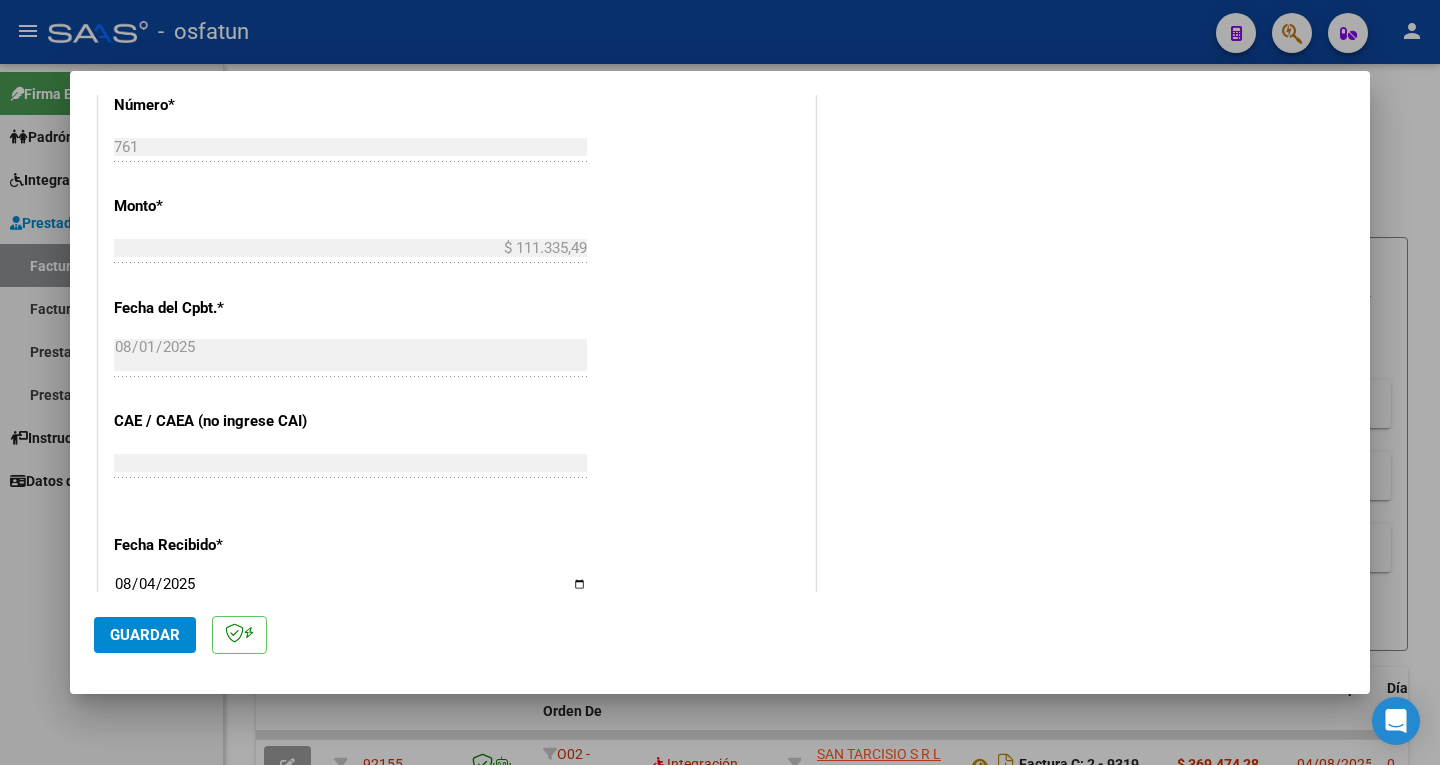scroll, scrollTop: 1300, scrollLeft: 0, axis: vertical 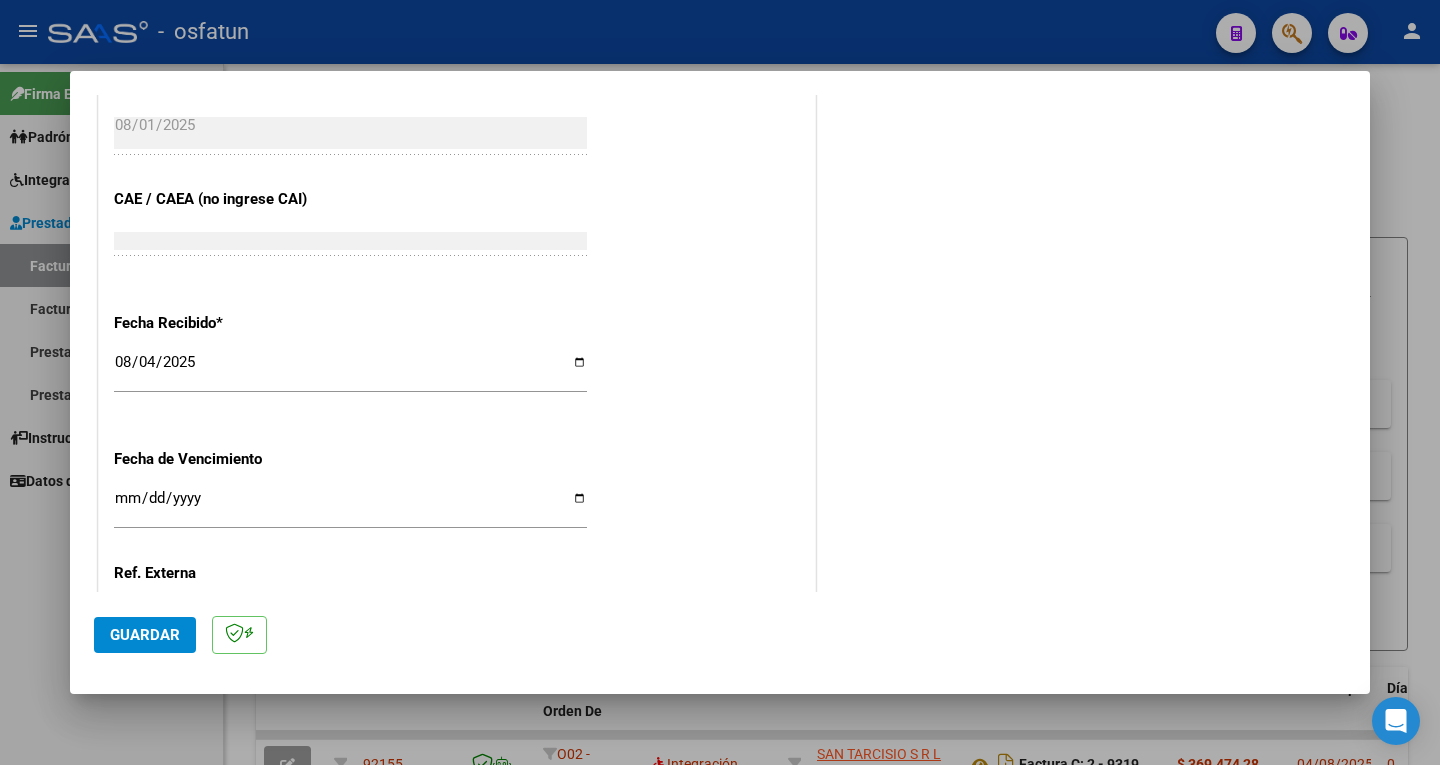 type on "202507" 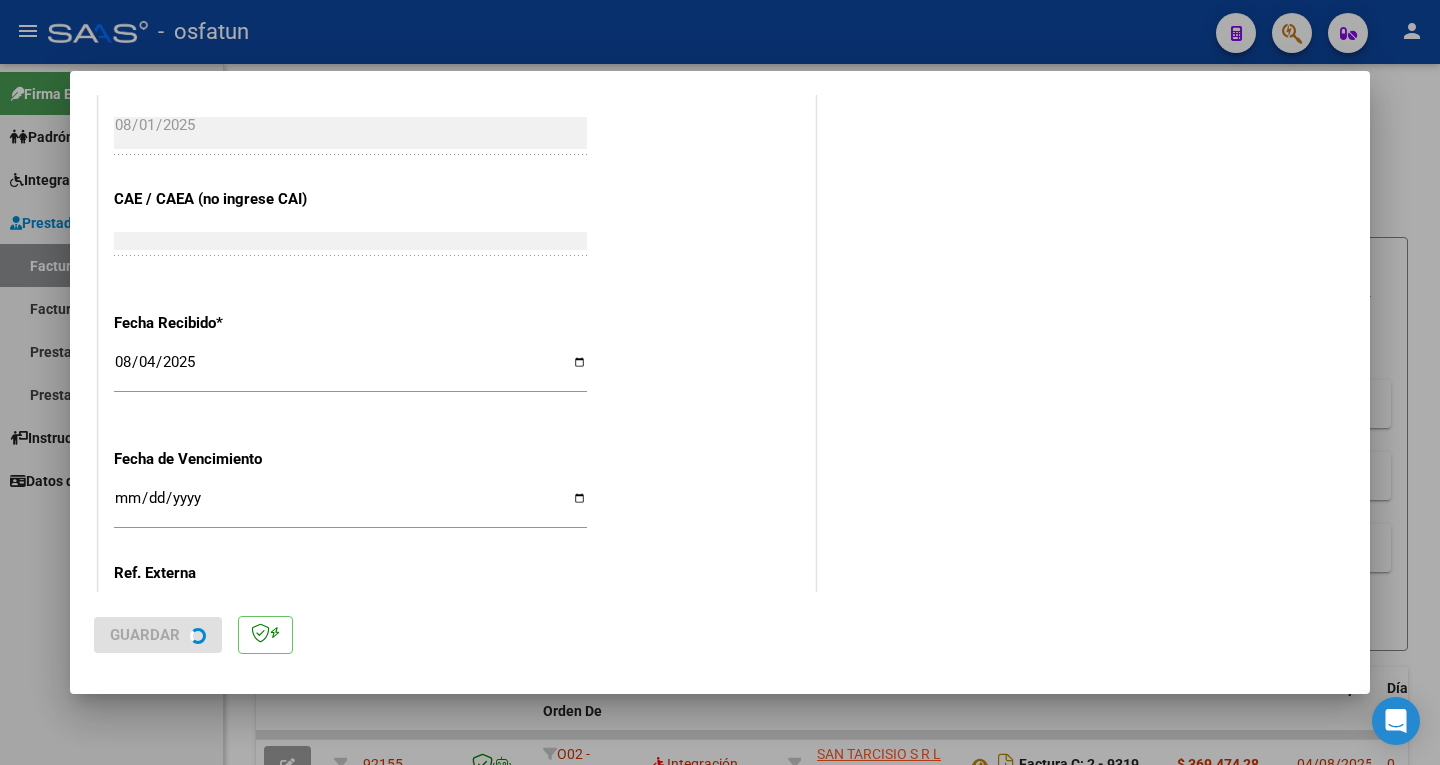 scroll, scrollTop: 0, scrollLeft: 0, axis: both 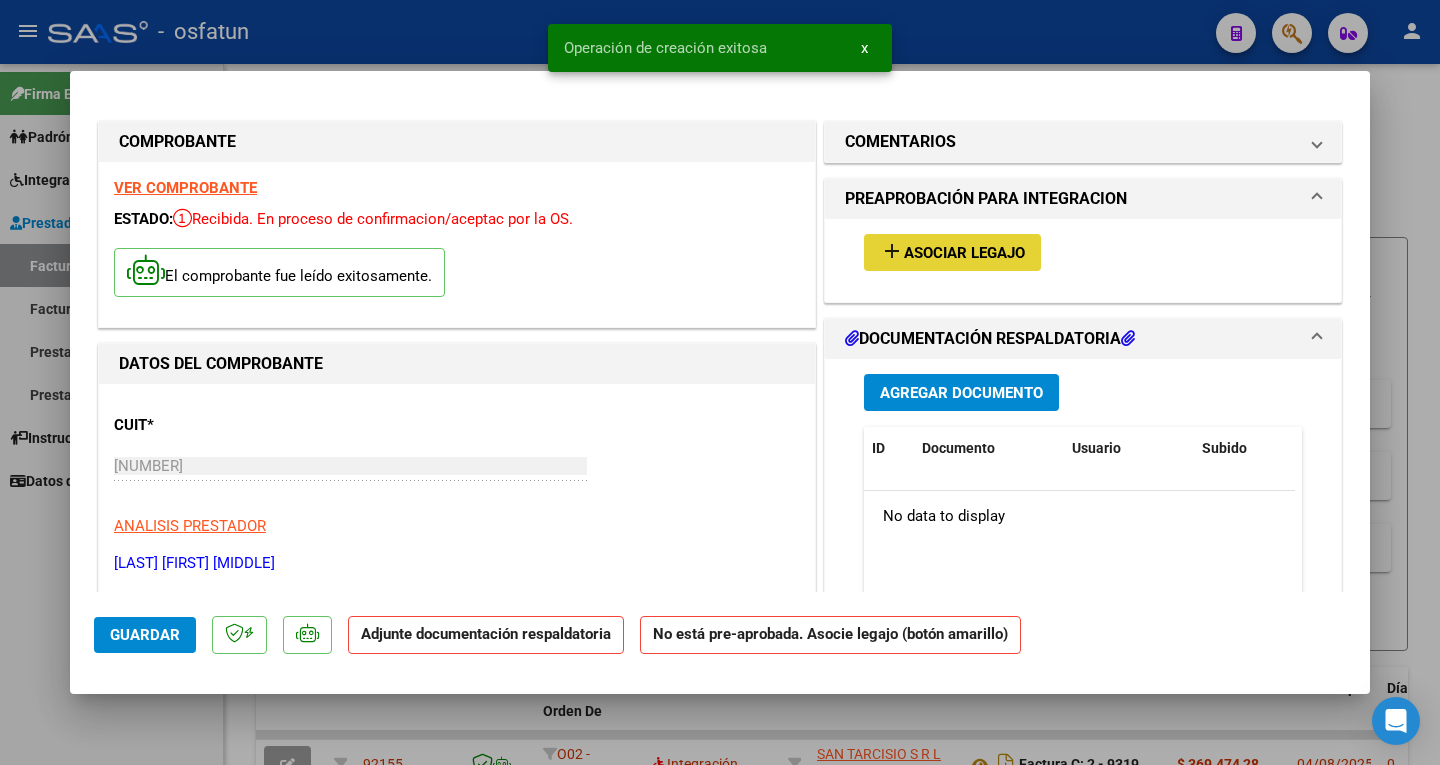 click on "Asociar Legajo" at bounding box center (964, 253) 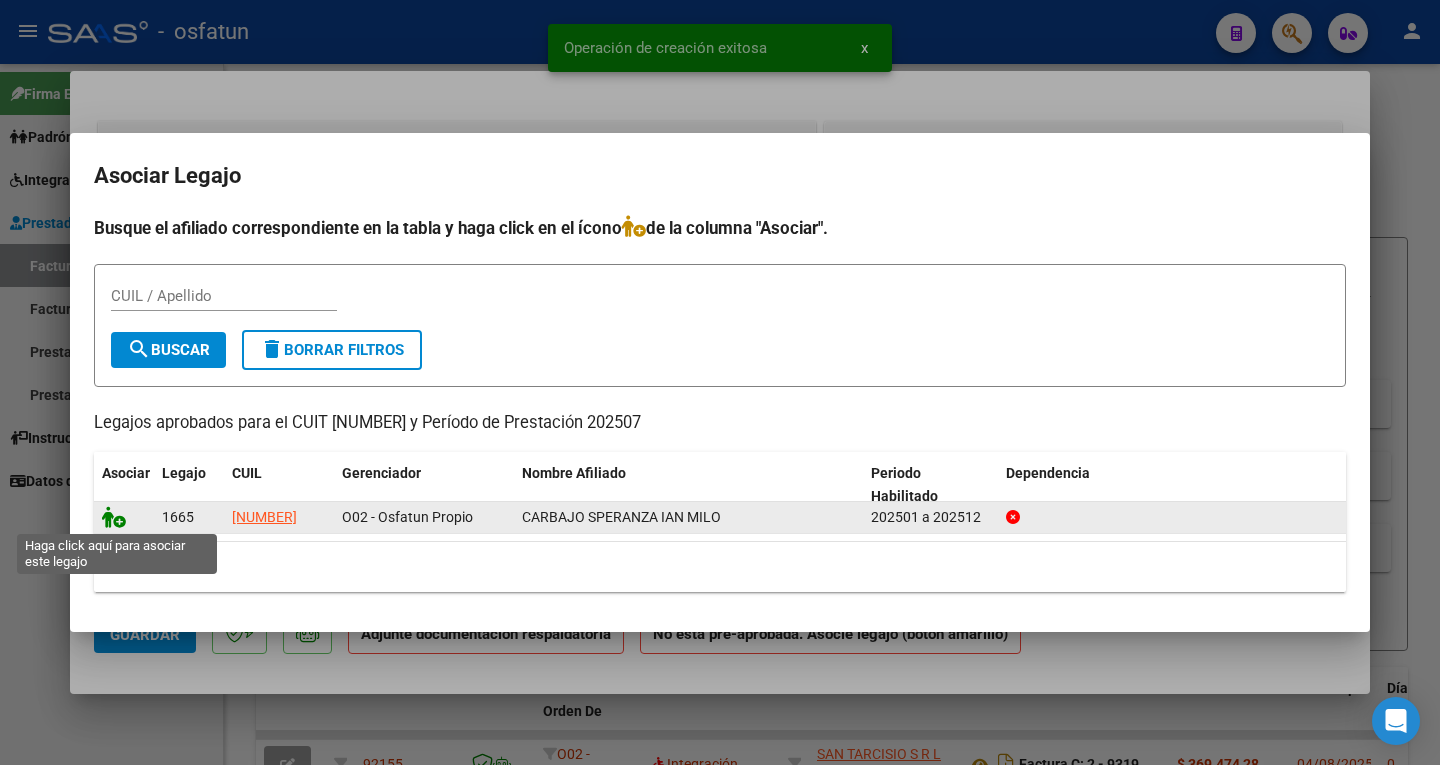 click 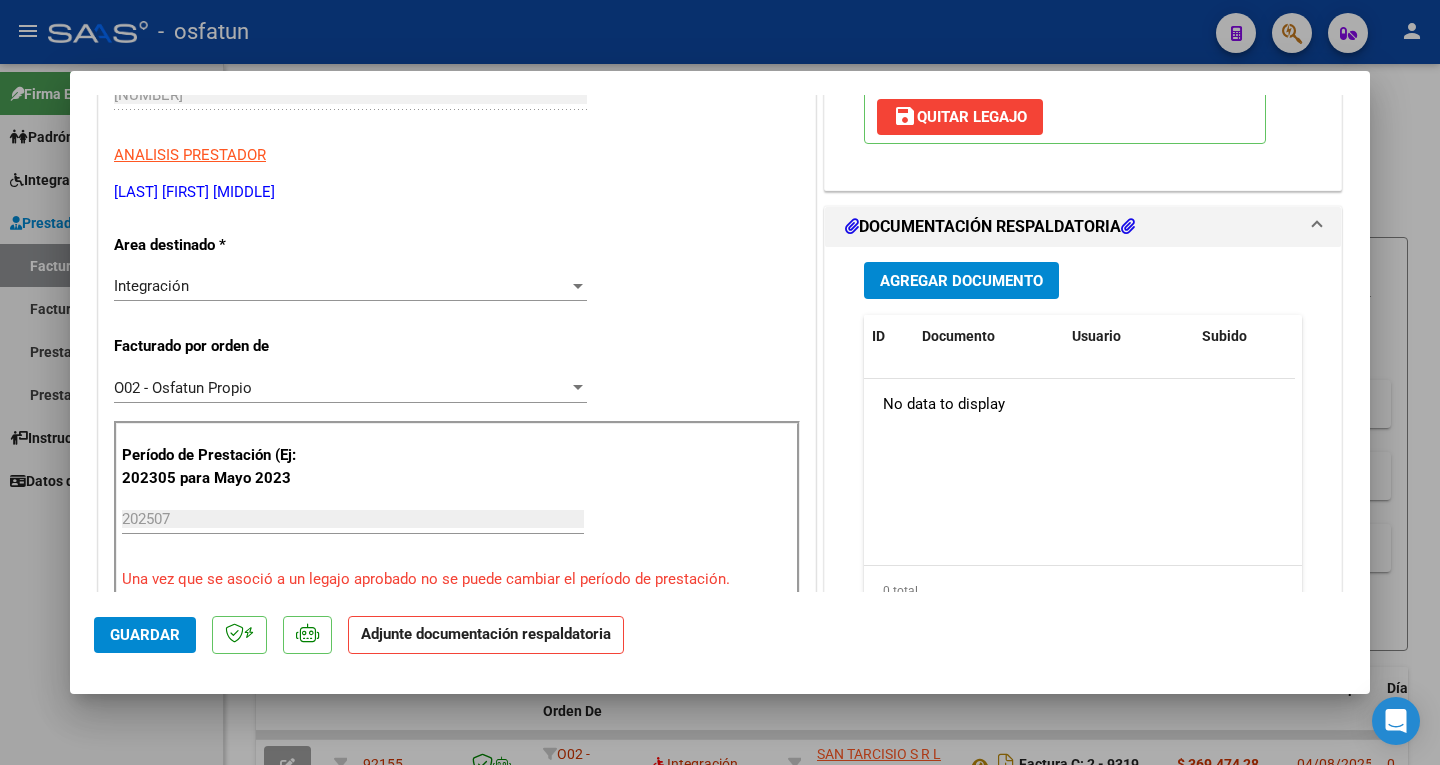 scroll, scrollTop: 400, scrollLeft: 0, axis: vertical 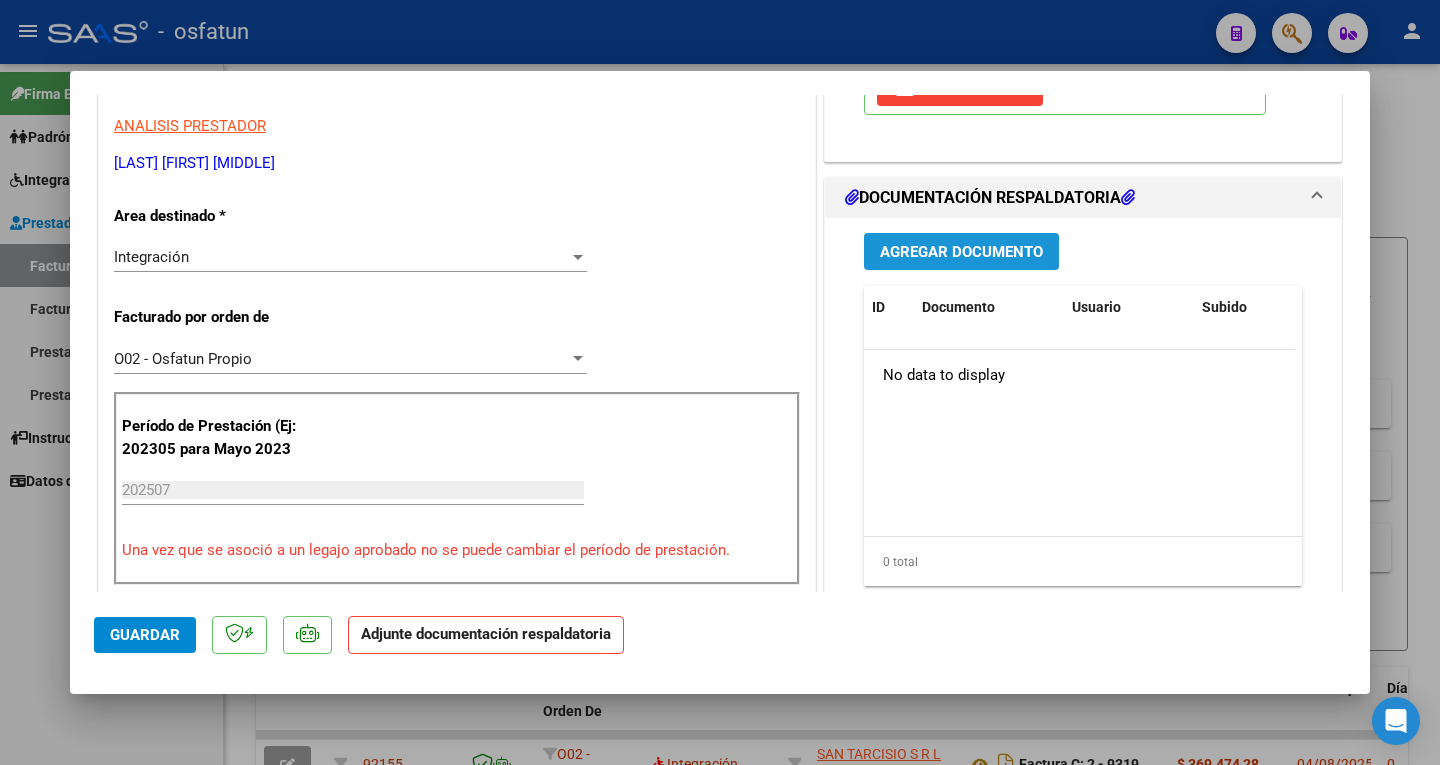 click on "Agregar Documento" at bounding box center [961, 252] 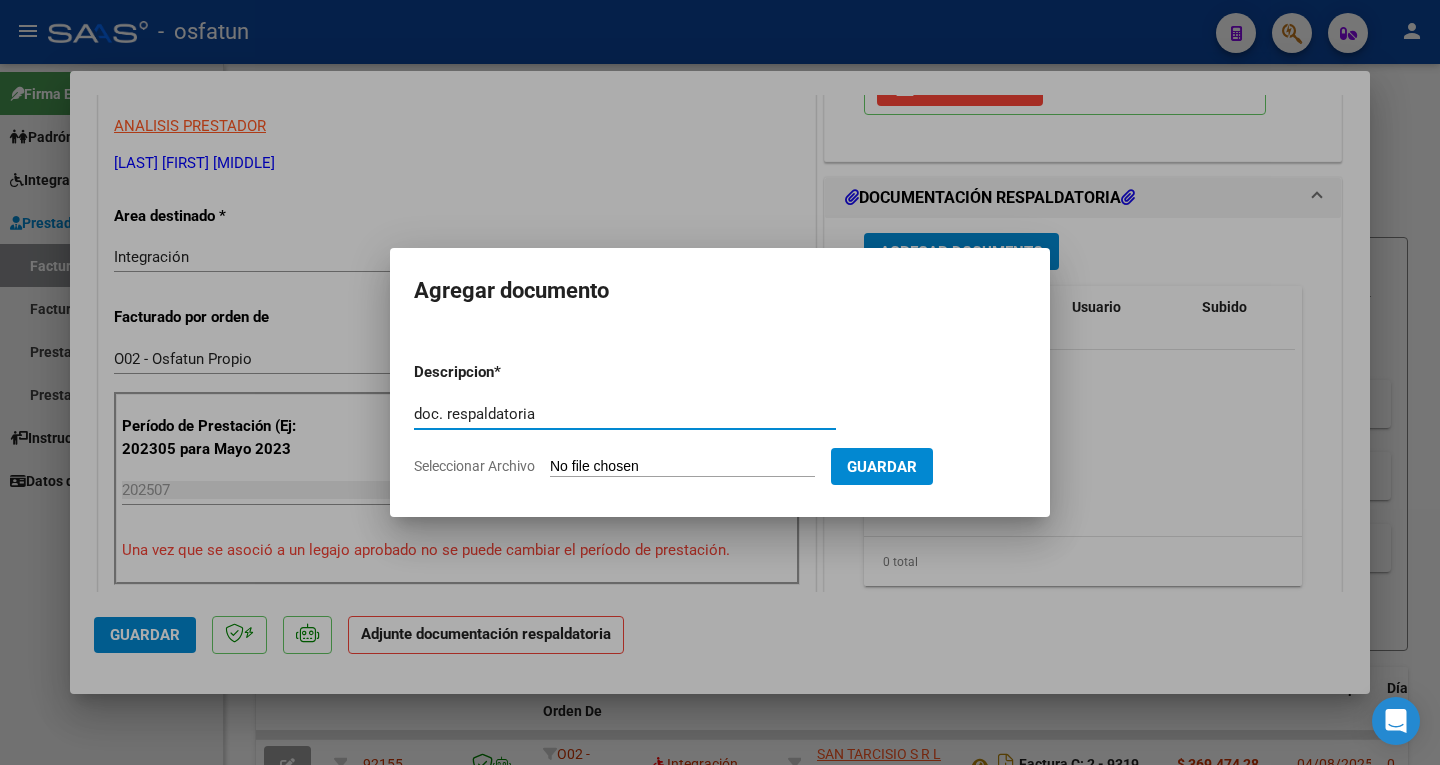 type on "doc. respaldatoria" 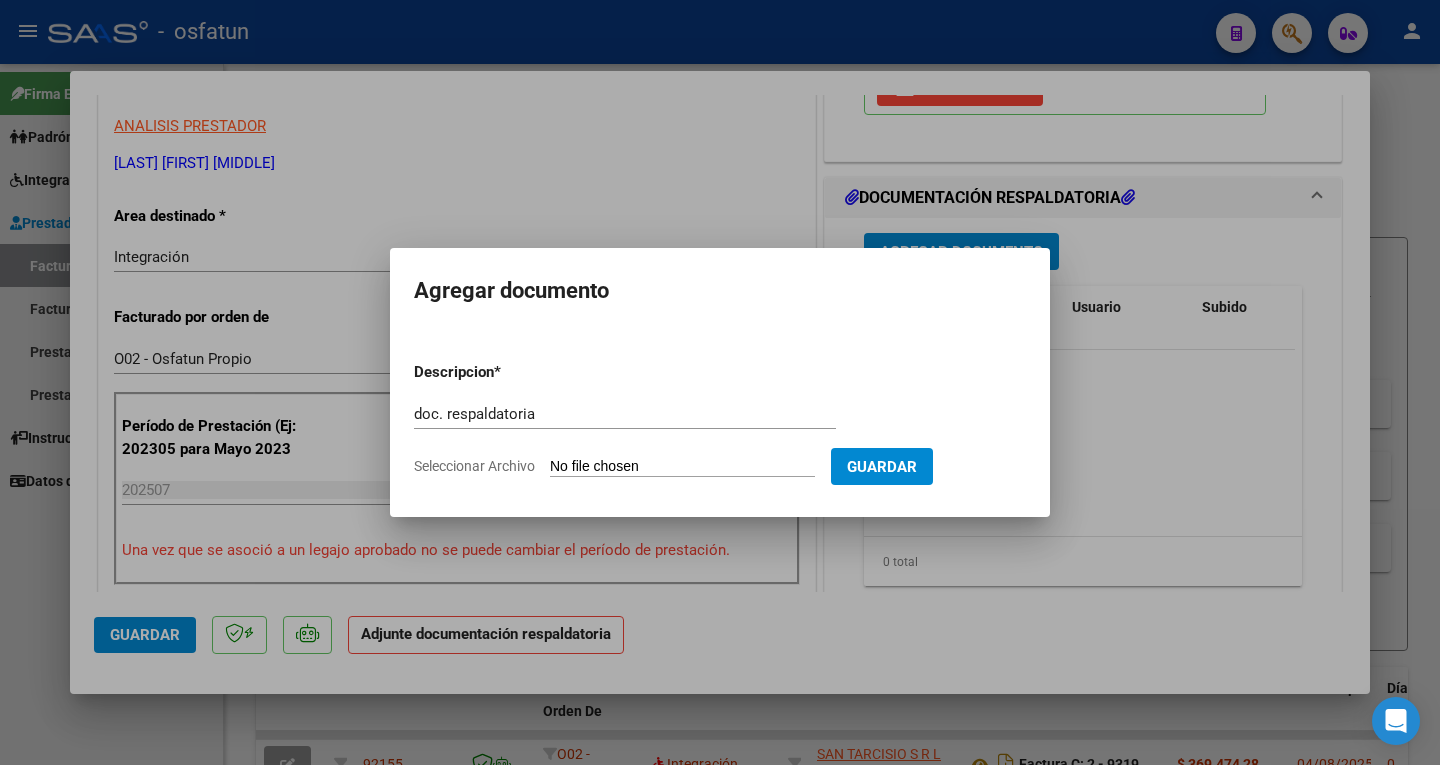 click on "Descripcion  *   doc. respaldatoria Escriba aquí una descripcion  Seleccionar Archivo Guardar" at bounding box center [720, 419] 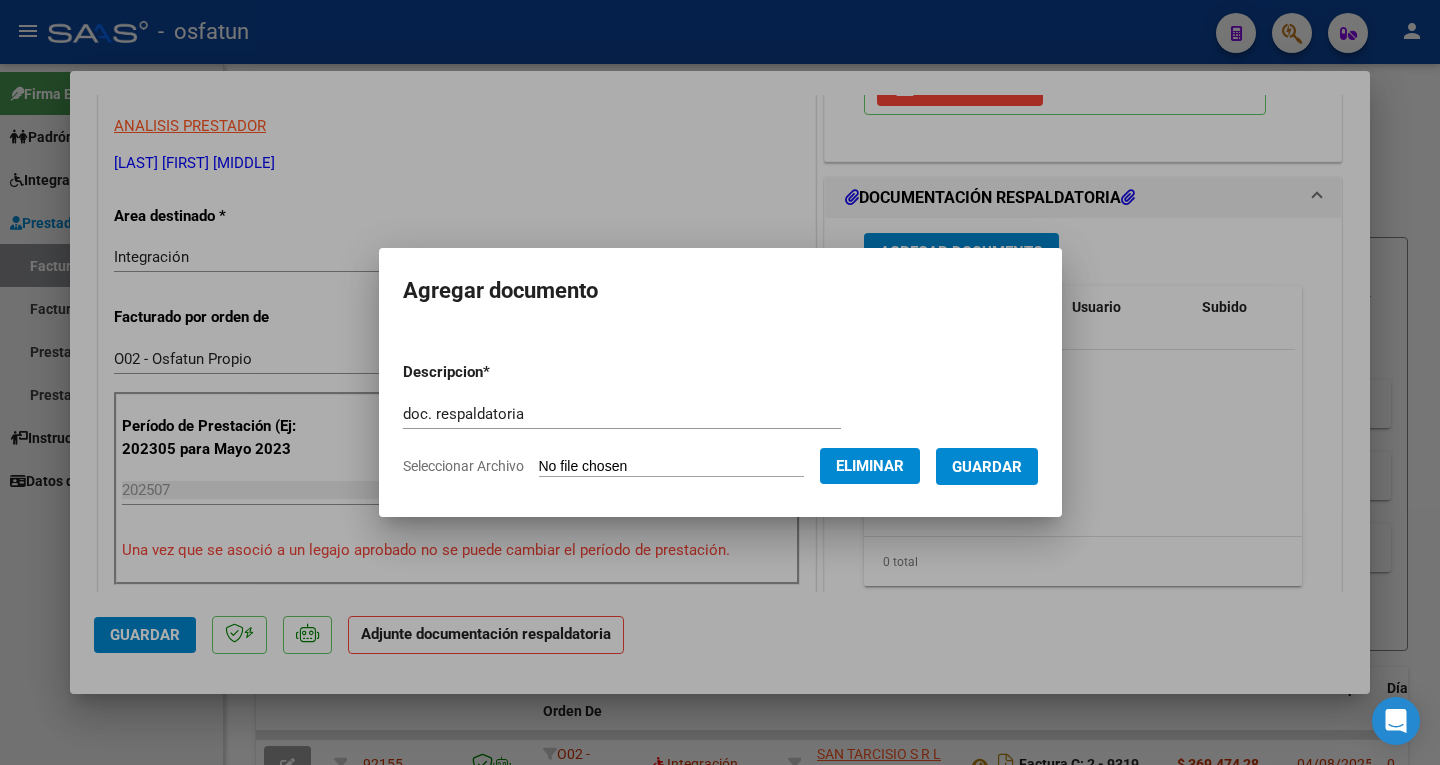 click on "Guardar" at bounding box center (987, 467) 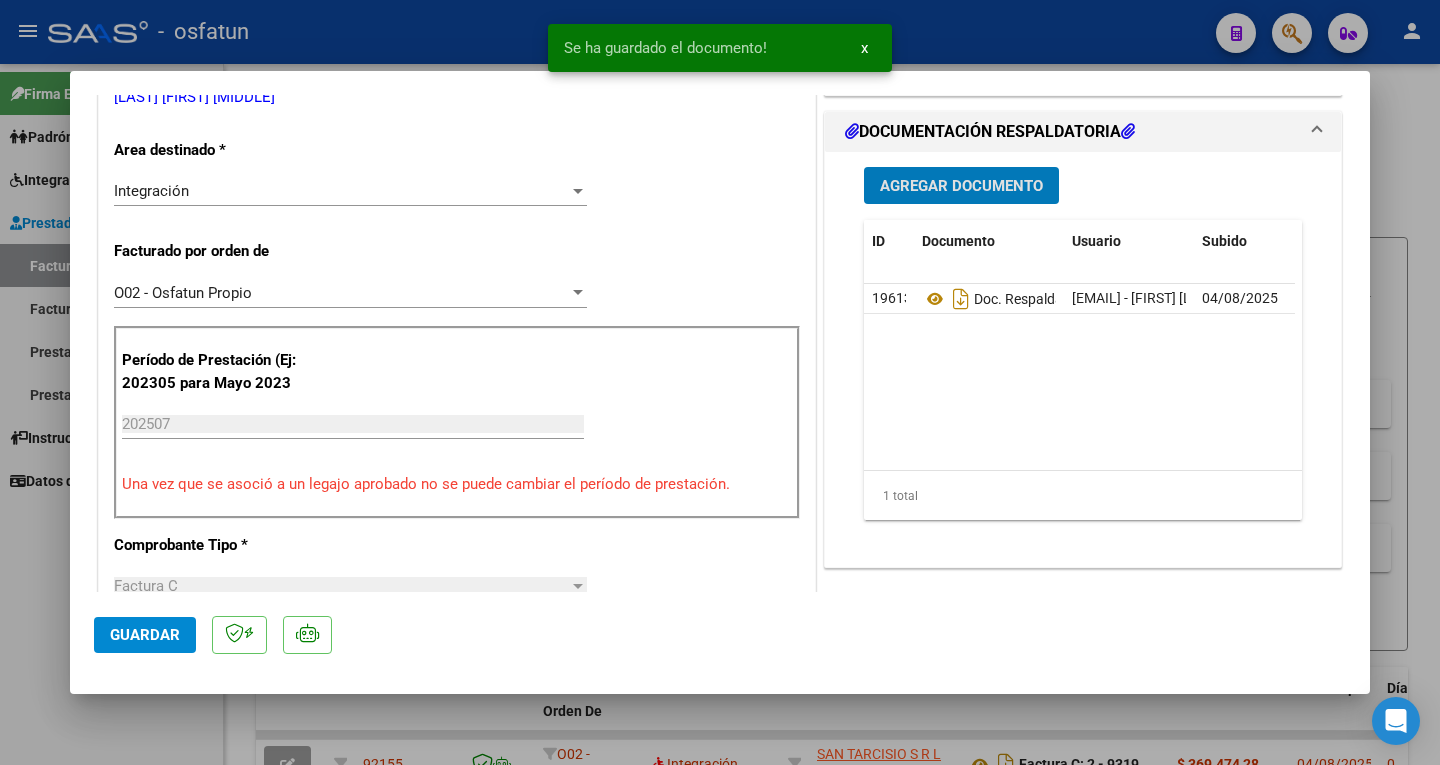 scroll, scrollTop: 600, scrollLeft: 0, axis: vertical 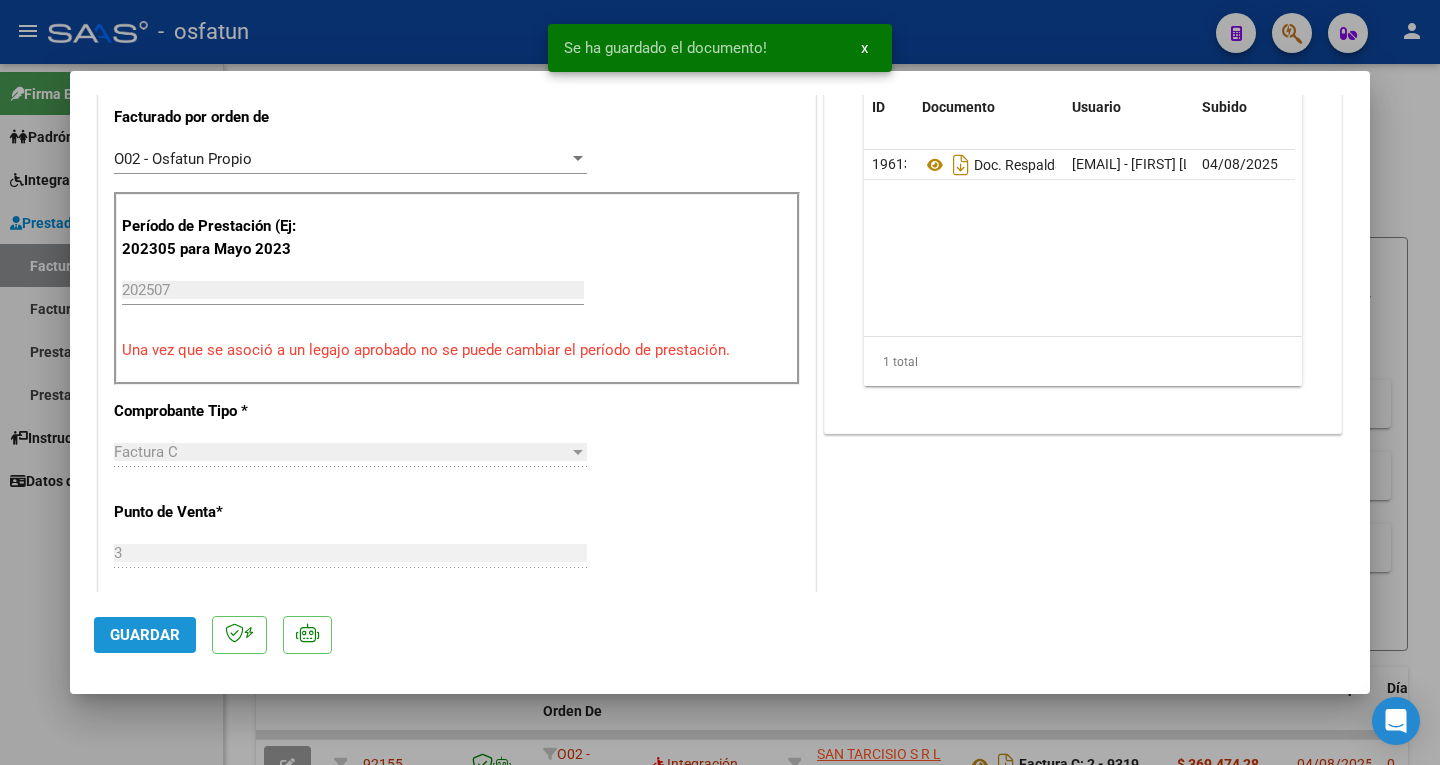 click on "Guardar" 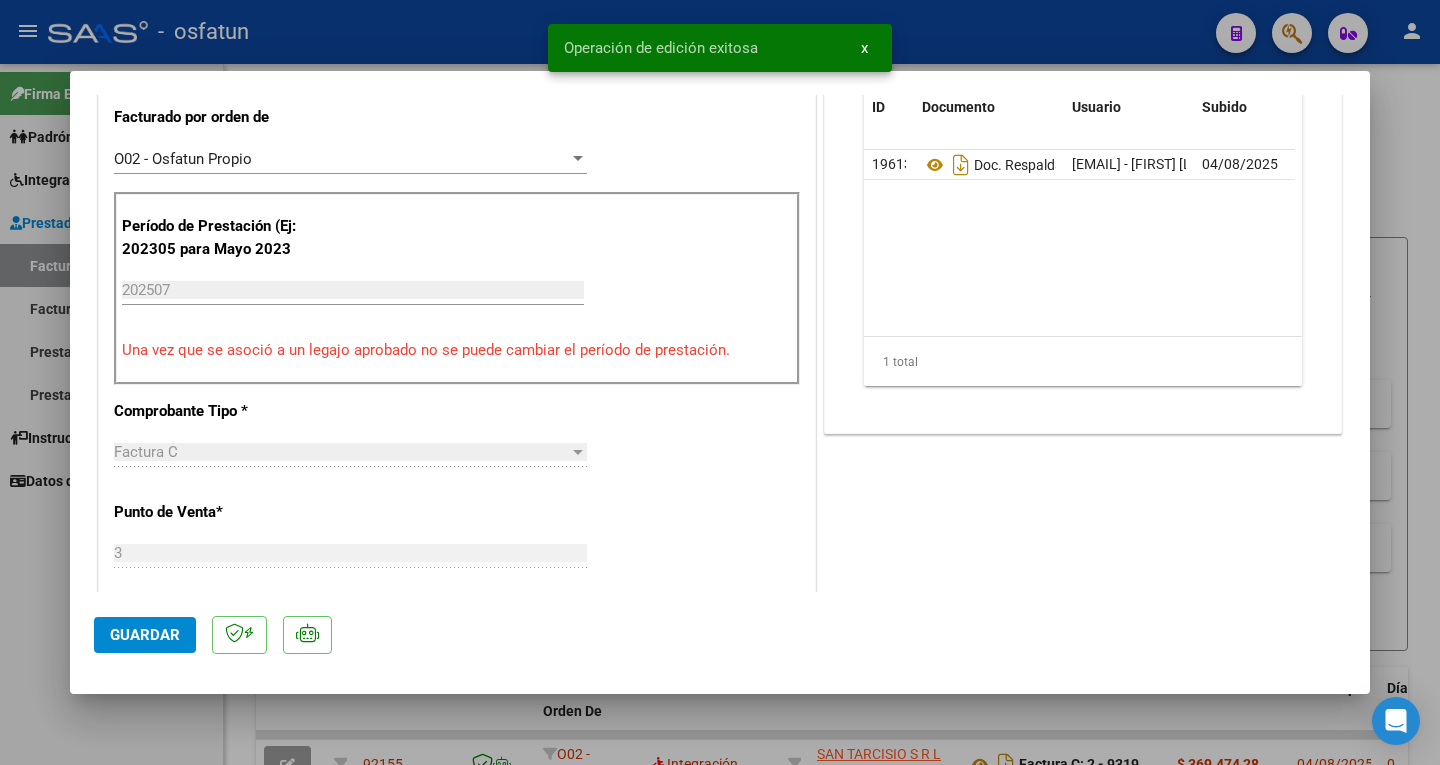 click at bounding box center [720, 382] 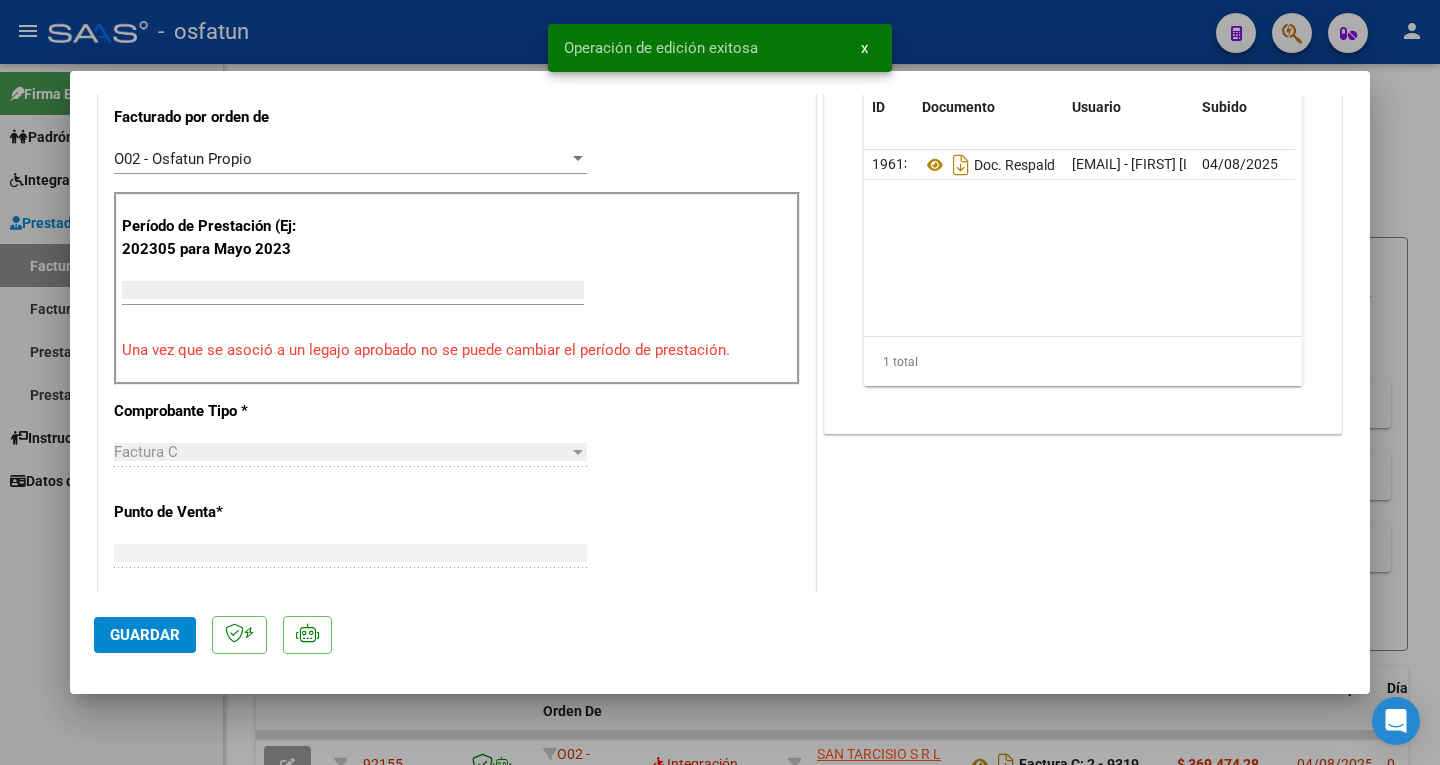scroll, scrollTop: 0, scrollLeft: 0, axis: both 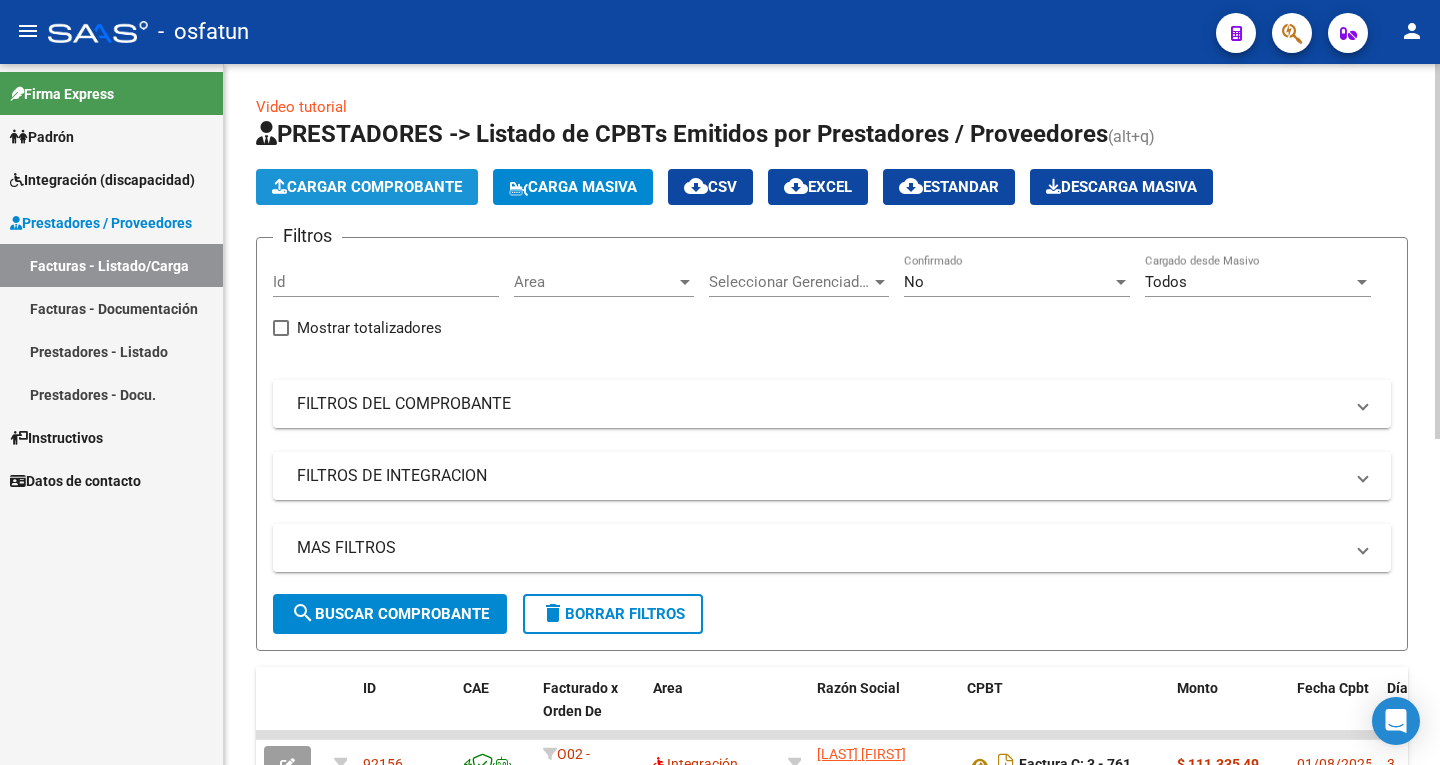 click on "Cargar Comprobante" 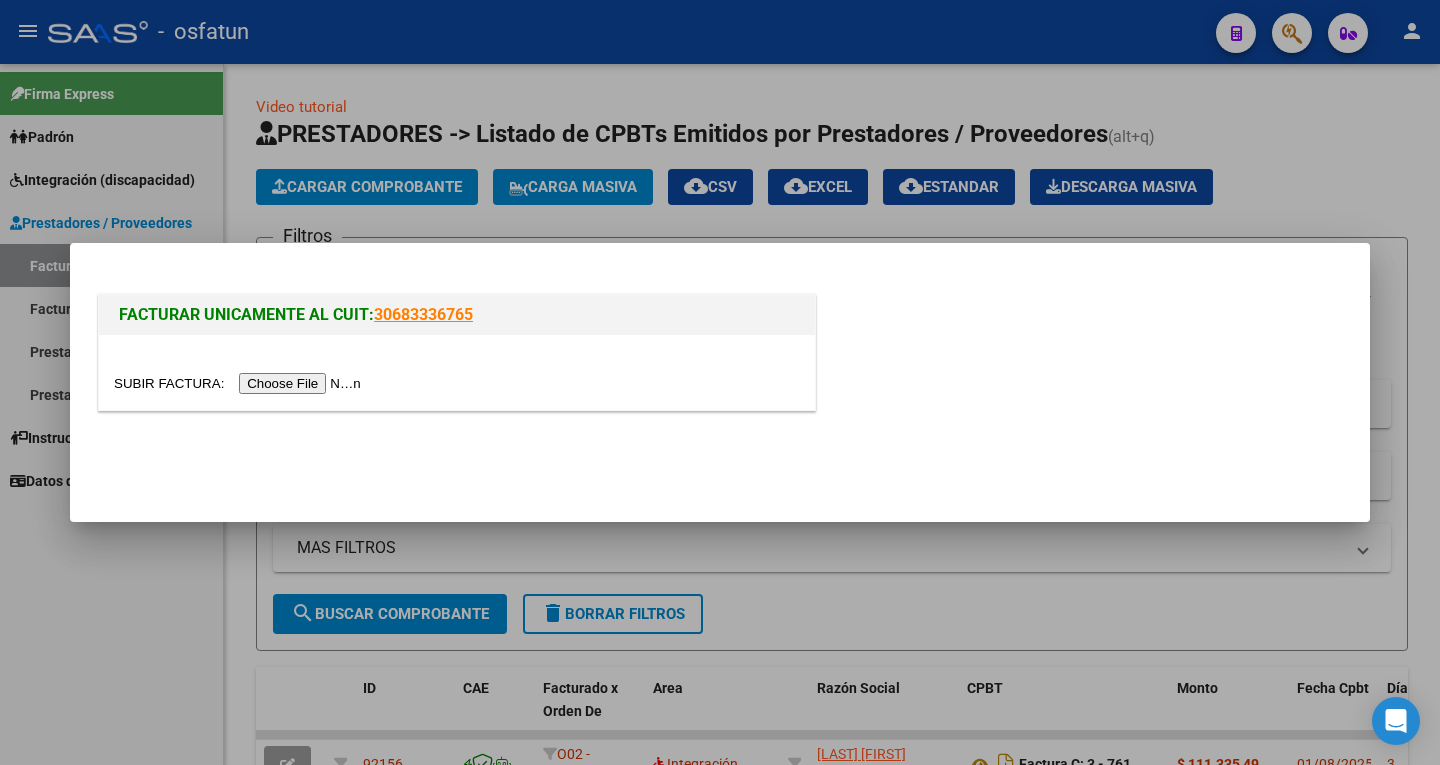 click at bounding box center (240, 383) 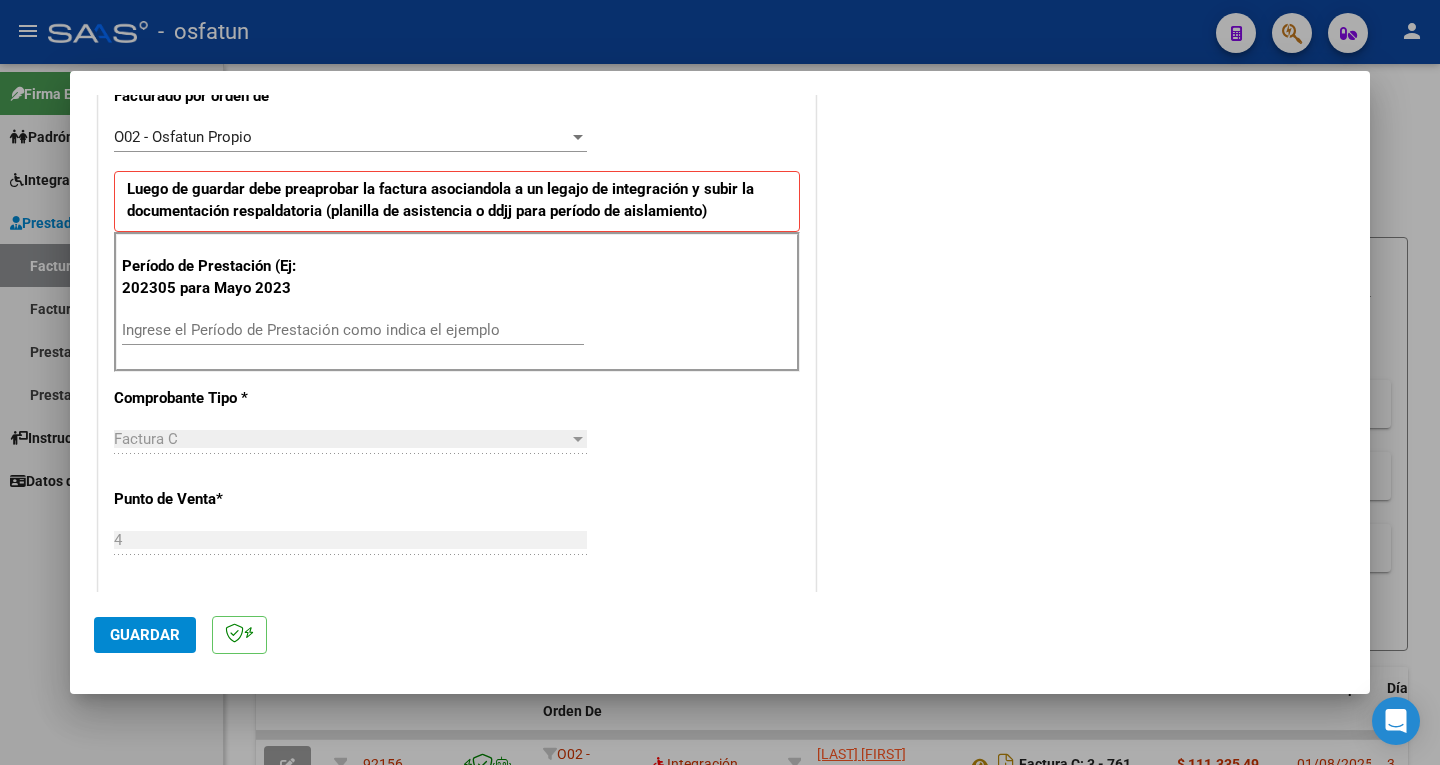 scroll, scrollTop: 700, scrollLeft: 0, axis: vertical 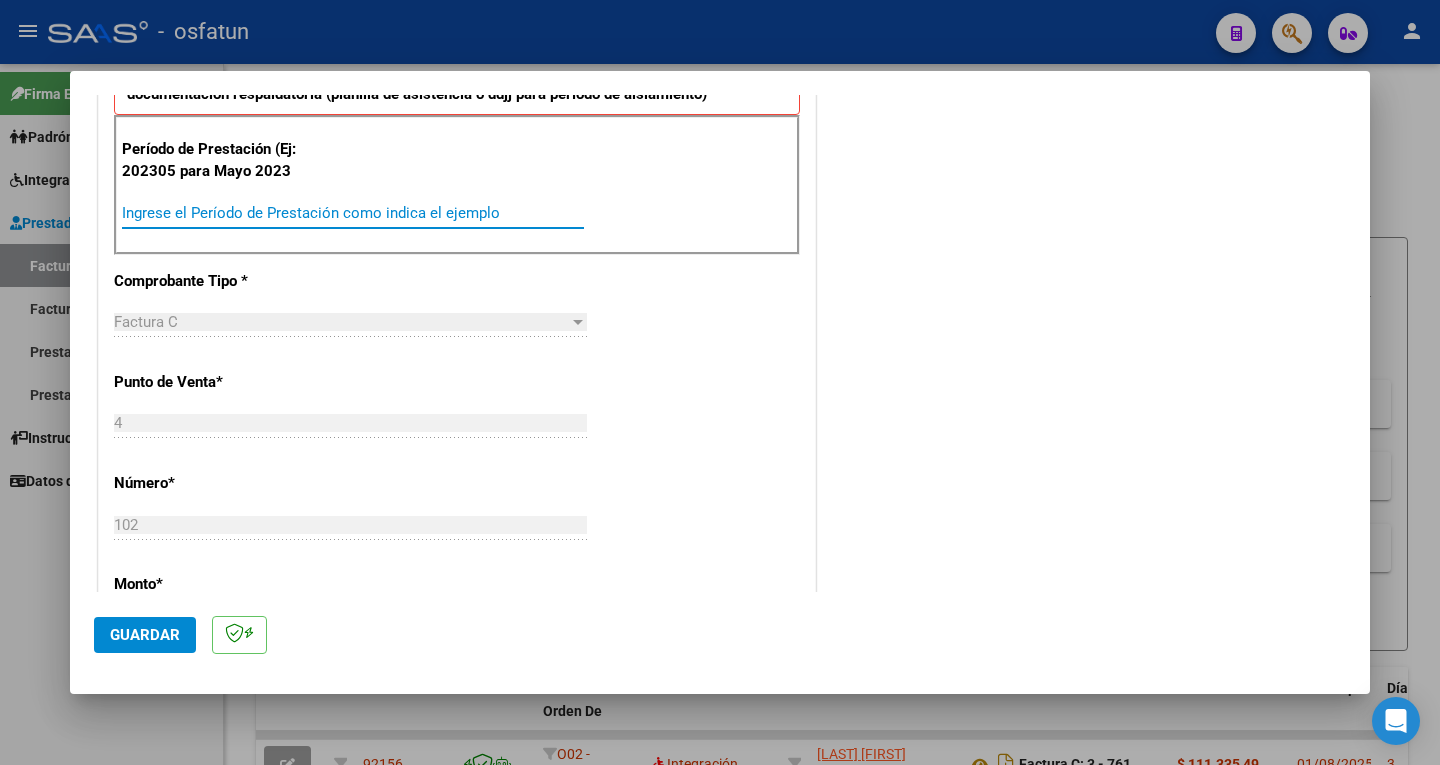 click on "Ingrese el Período de Prestación como indica el ejemplo" at bounding box center [353, 213] 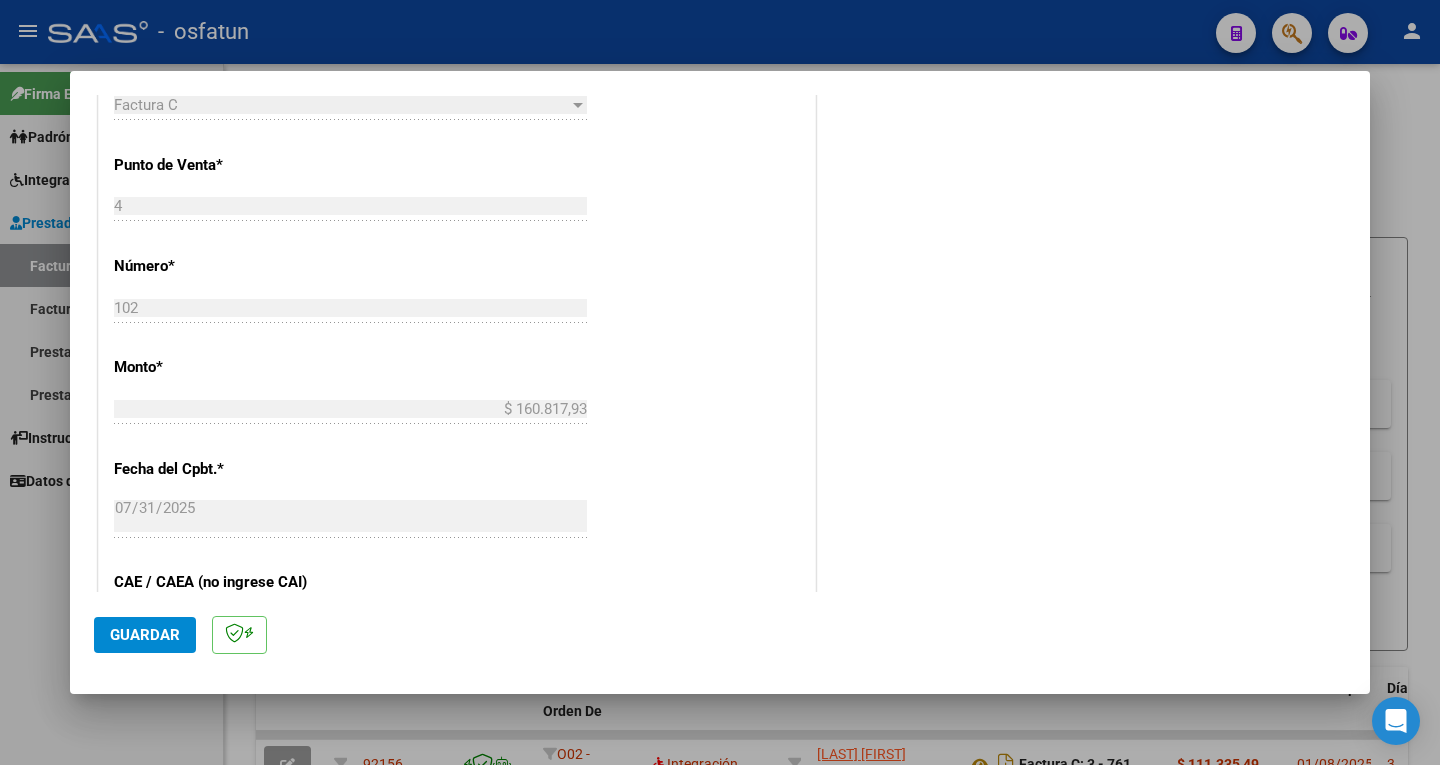 scroll, scrollTop: 1100, scrollLeft: 0, axis: vertical 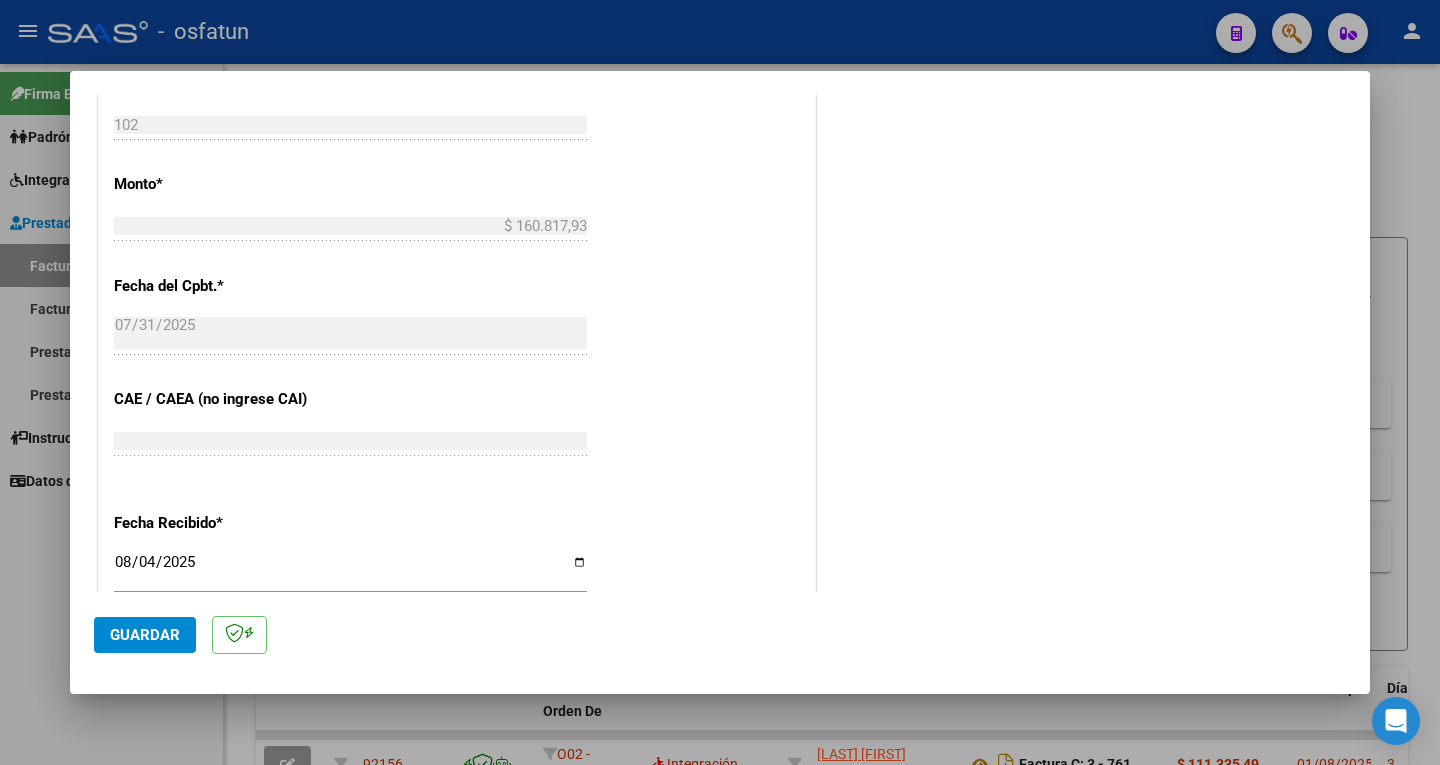 type on "202507" 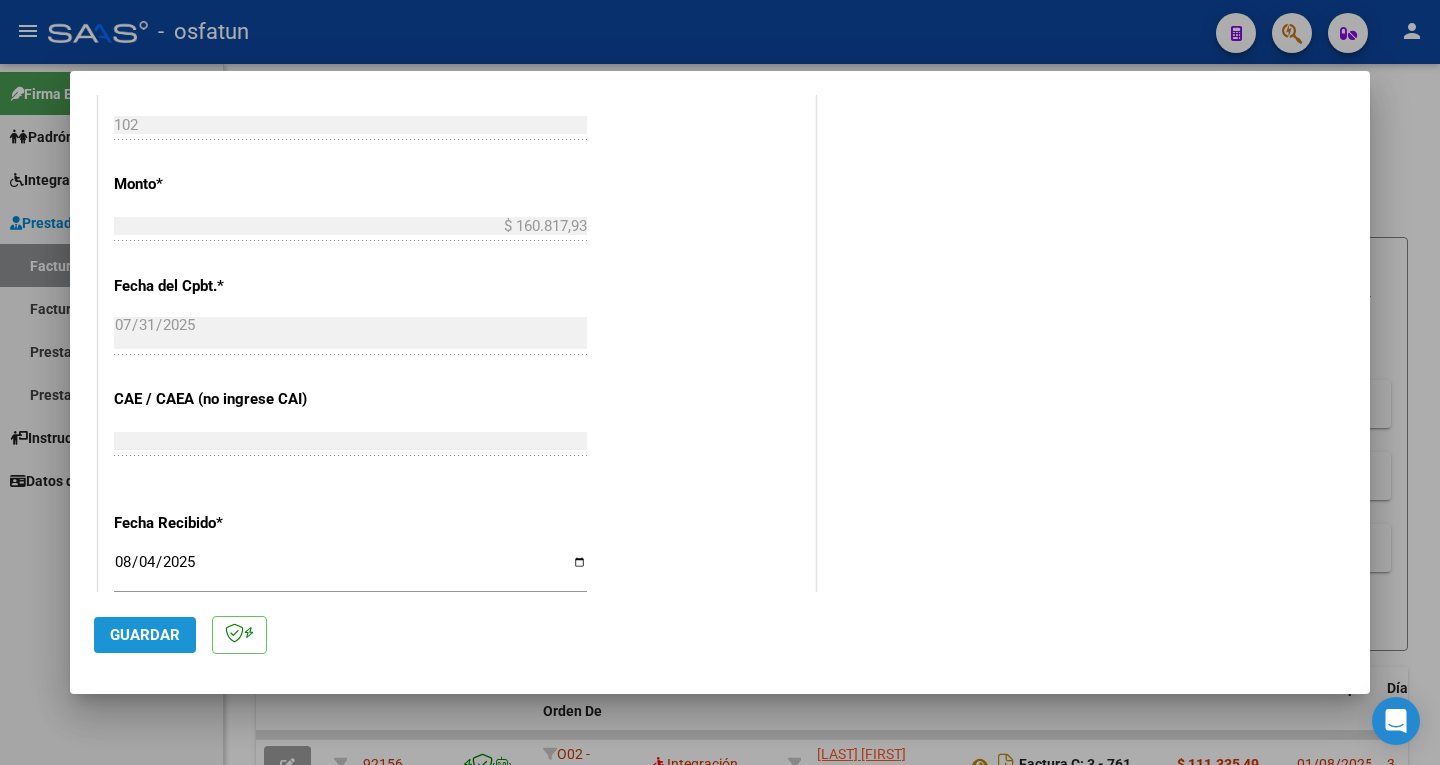 click on "Guardar" 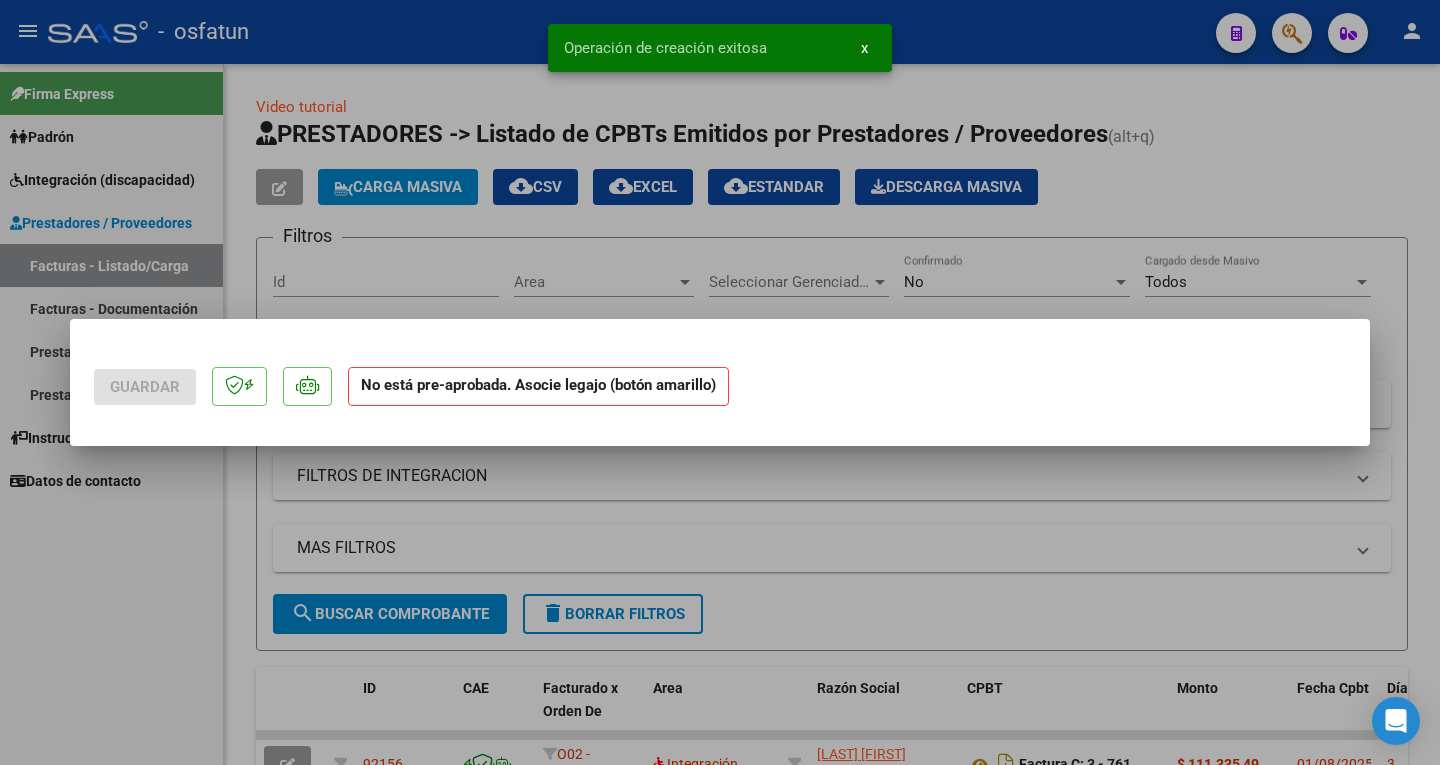 scroll, scrollTop: 0, scrollLeft: 0, axis: both 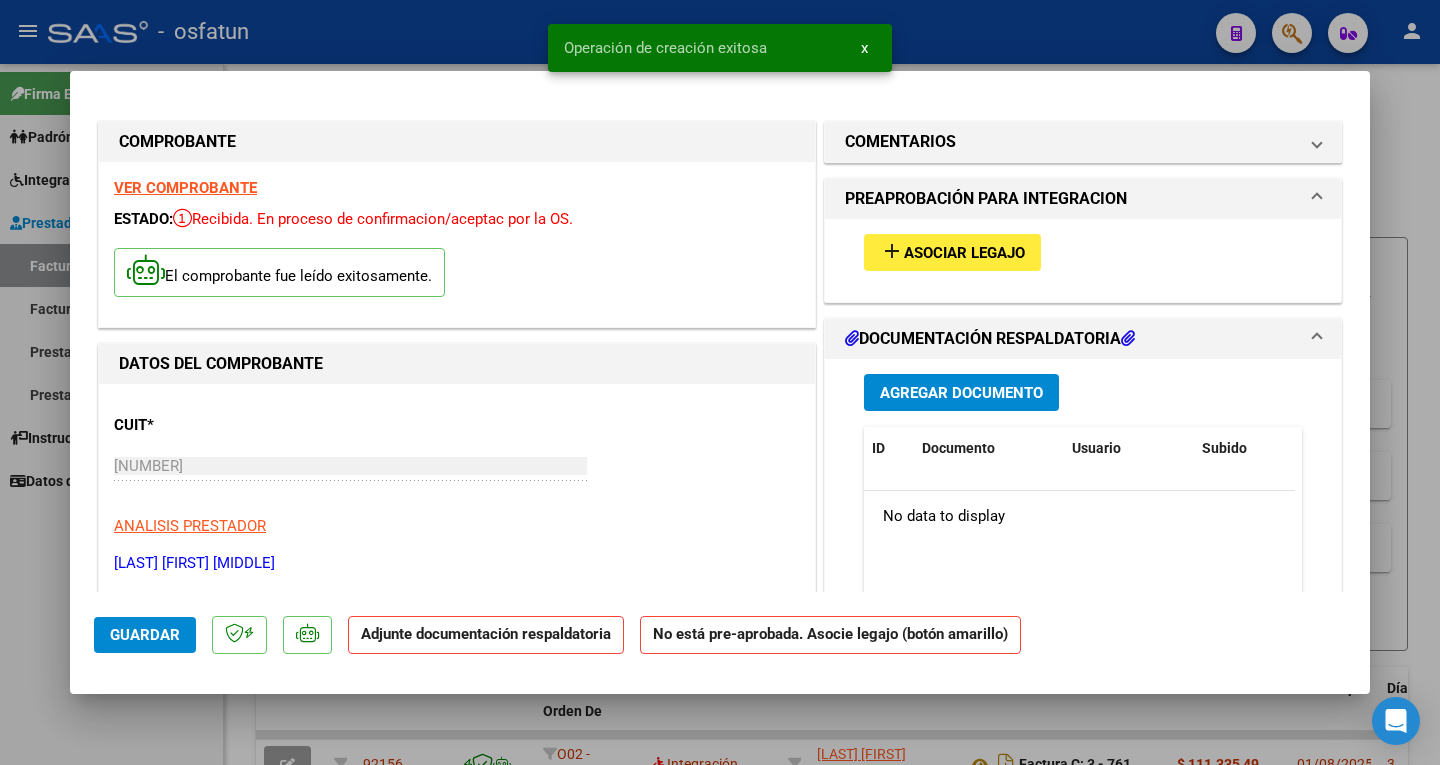 click on "Asociar Legajo" at bounding box center [964, 253] 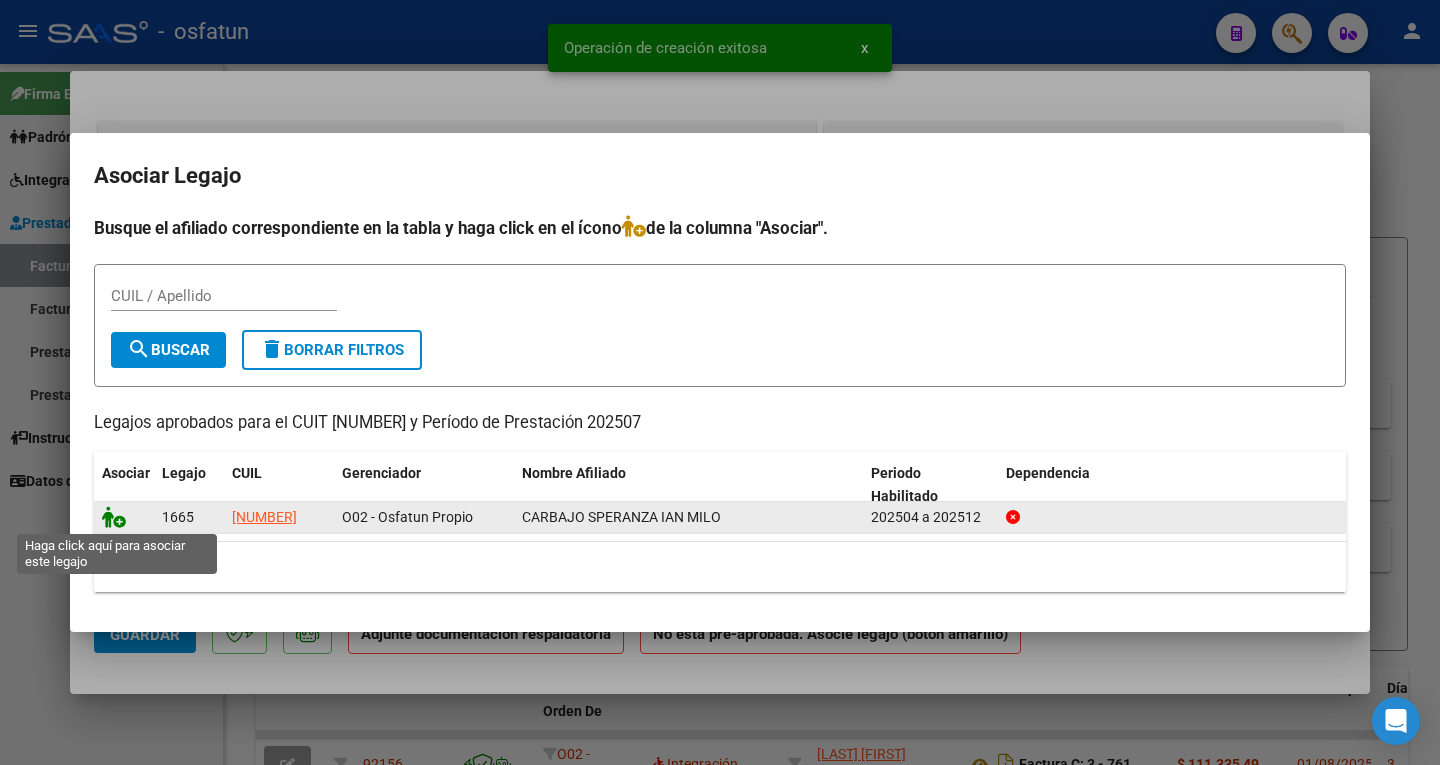 click 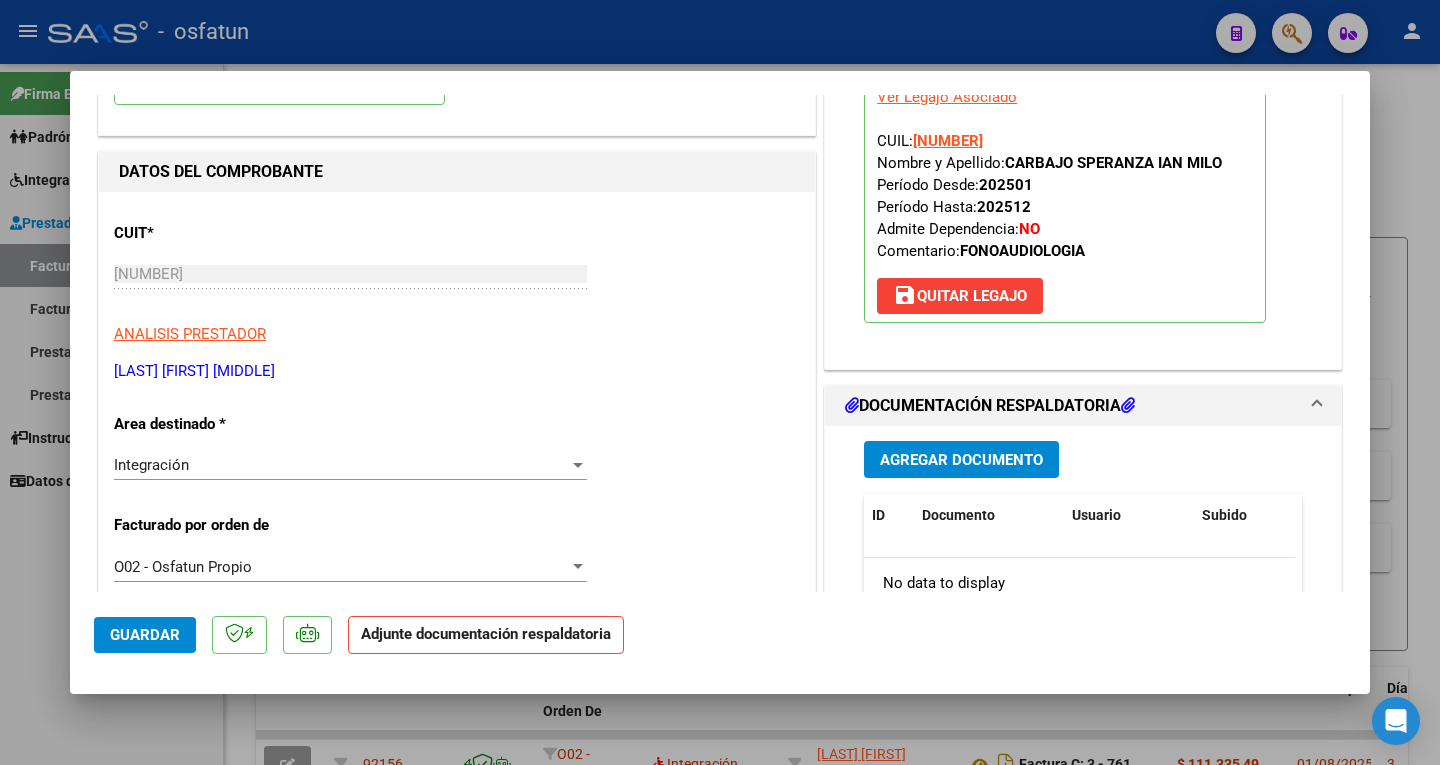 scroll, scrollTop: 200, scrollLeft: 0, axis: vertical 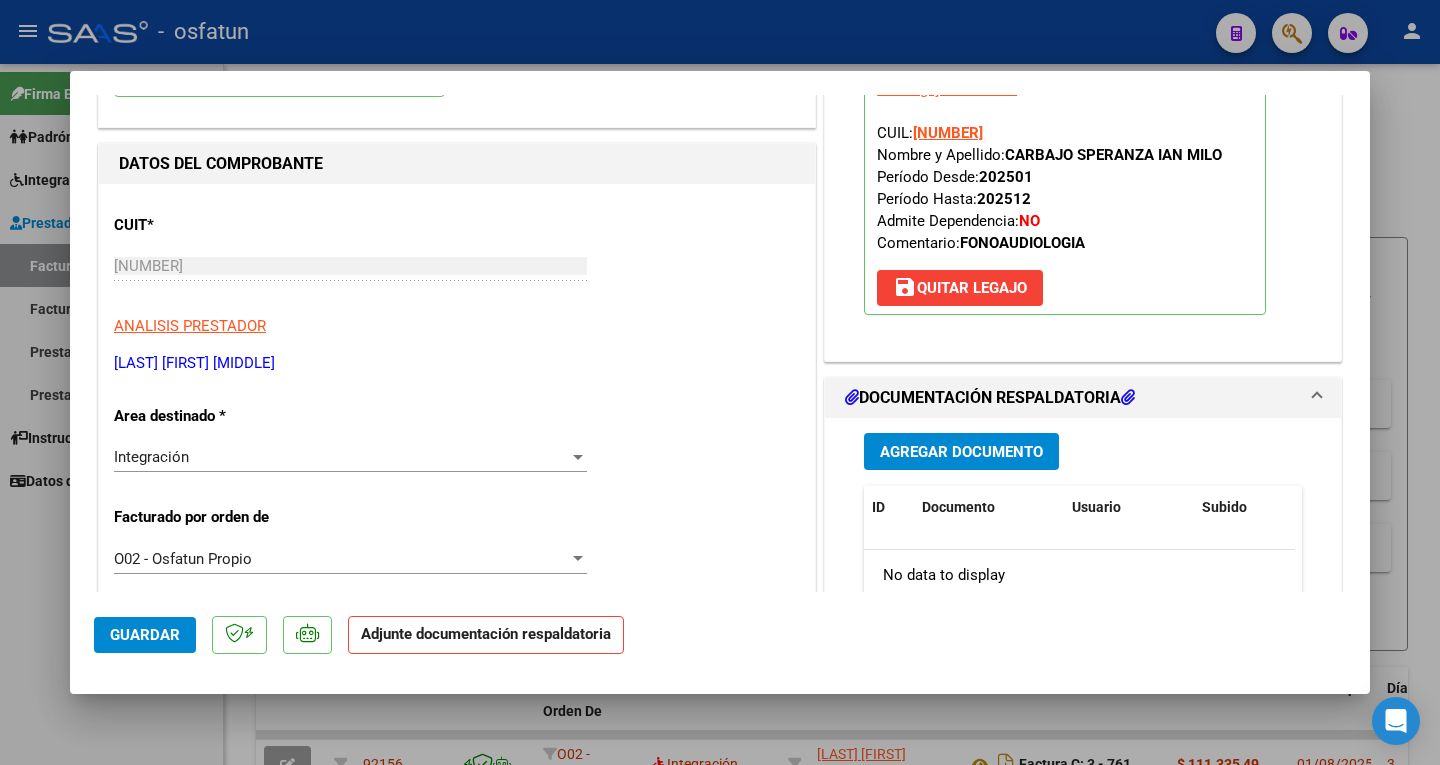 click on "Agregar Documento" at bounding box center [961, 452] 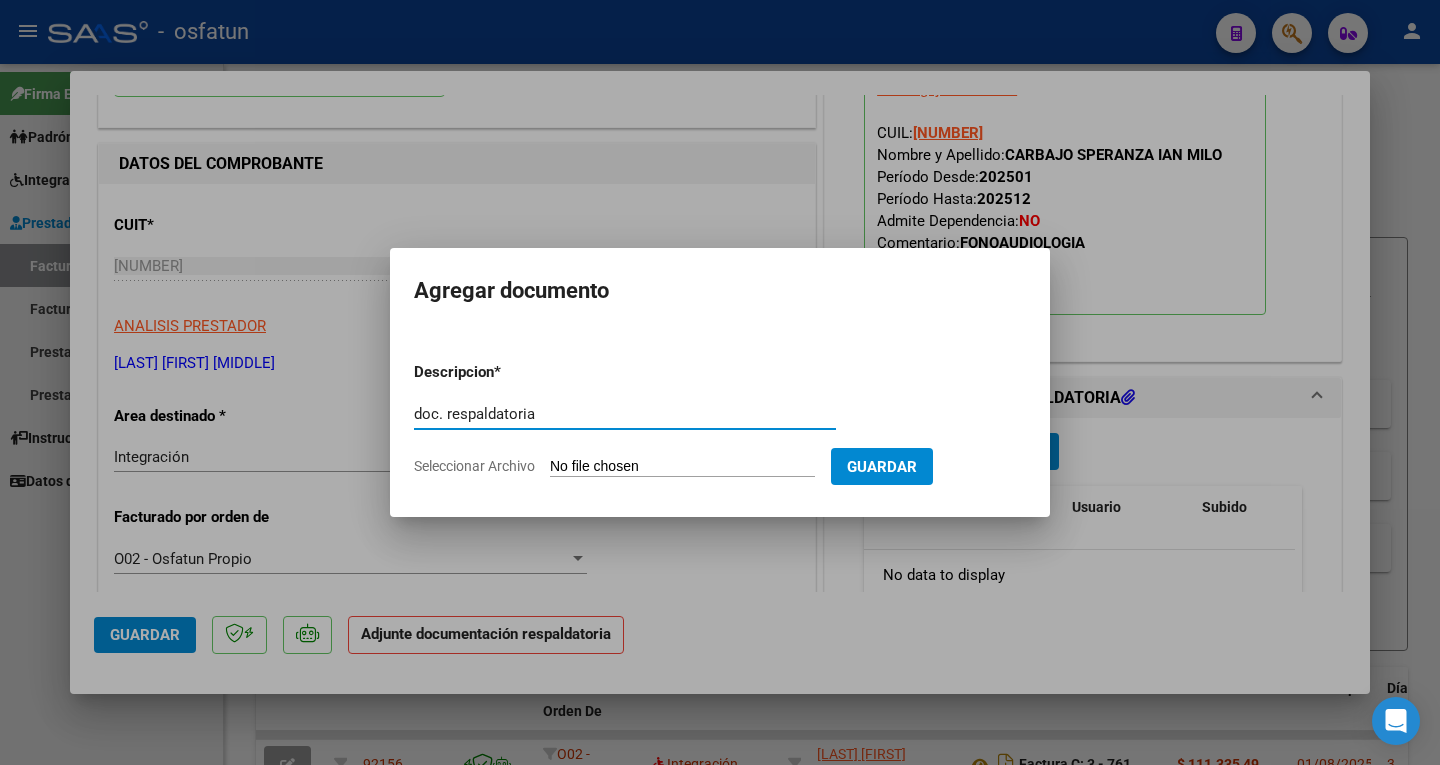 type on "doc. respaldatoria" 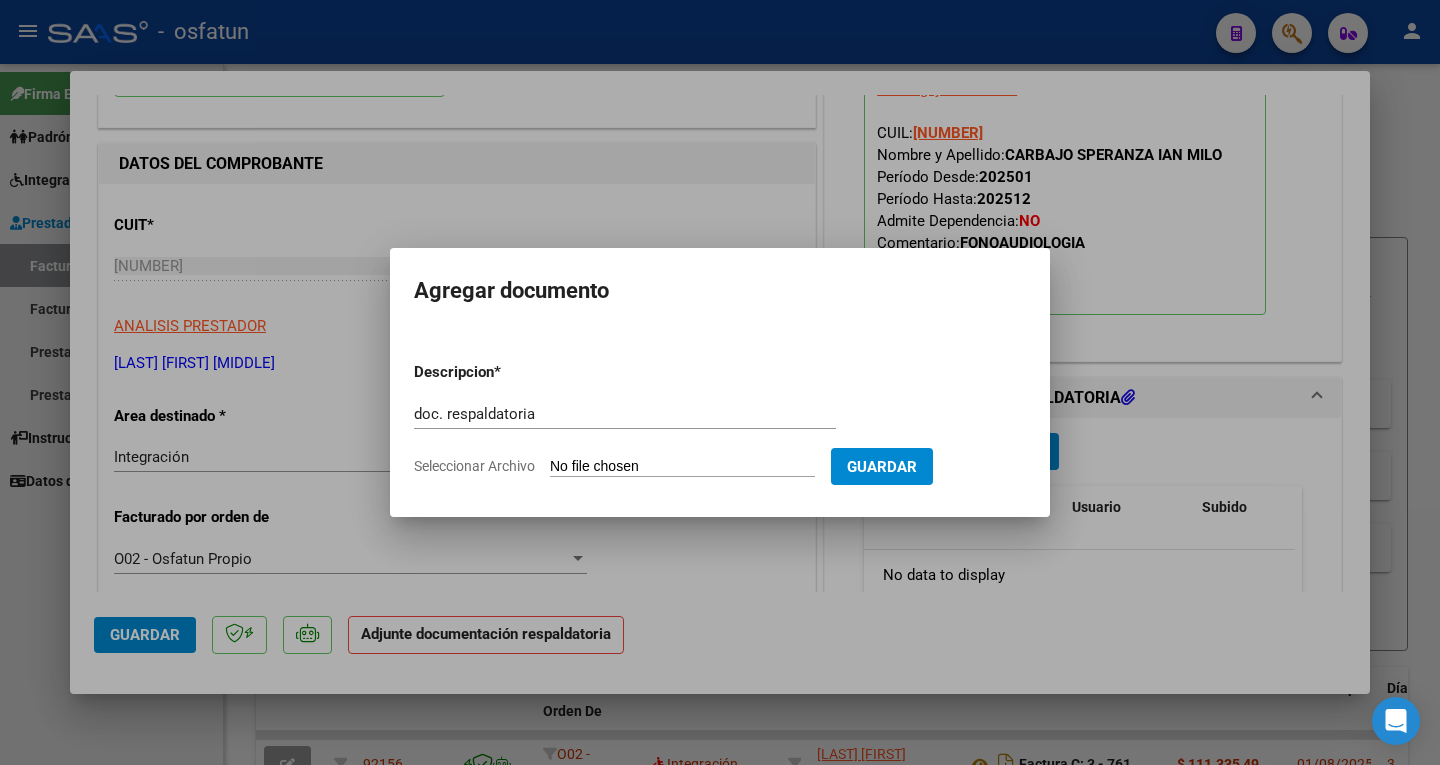 type on "C:\fakepath\planilla julio mas Antonini.pdf" 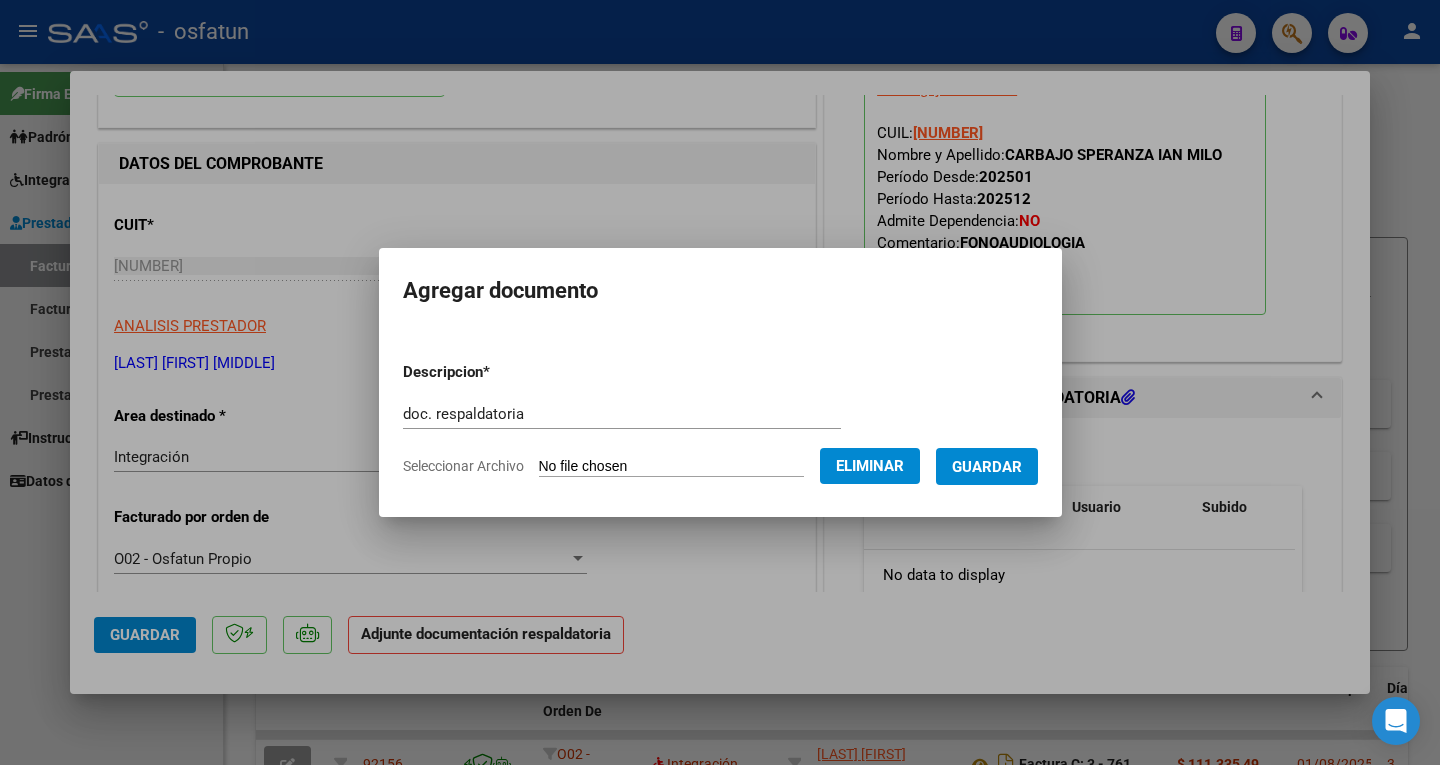 click on "Descripcion  *   doc. respaldatoria Escriba aquí una descripcion  Seleccionar Archivo Eliminar Guardar" at bounding box center [720, 411] 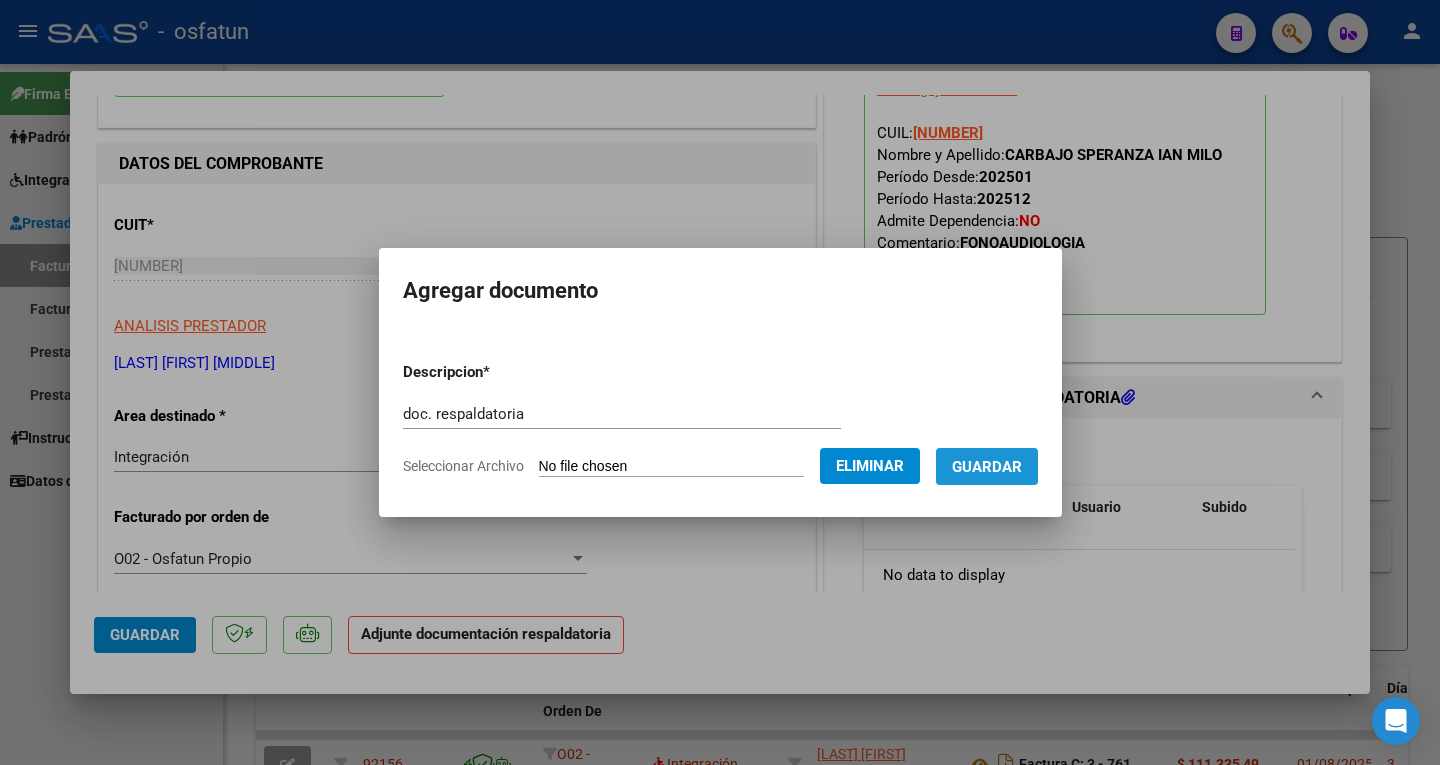 click on "Guardar" at bounding box center (987, 466) 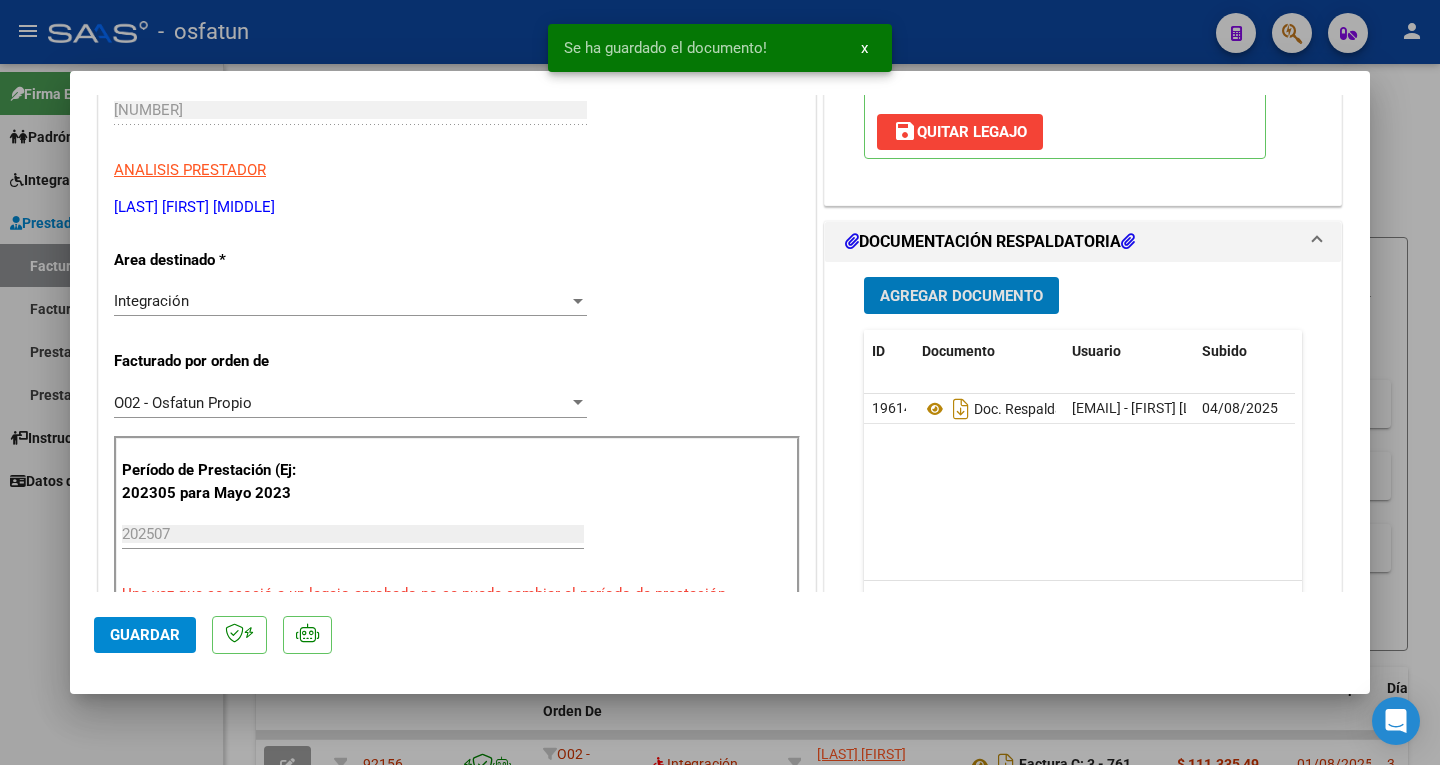 scroll, scrollTop: 500, scrollLeft: 0, axis: vertical 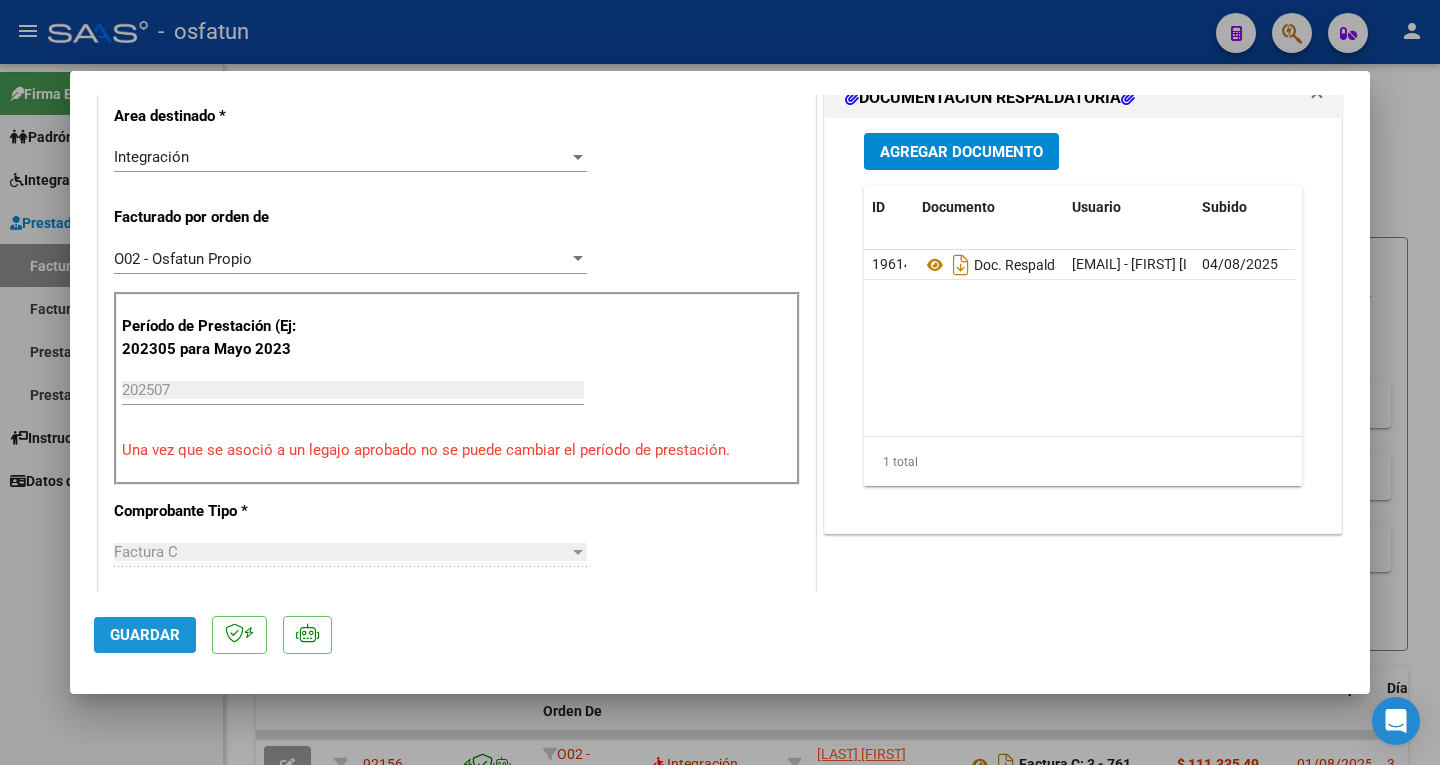 click on "Guardar" 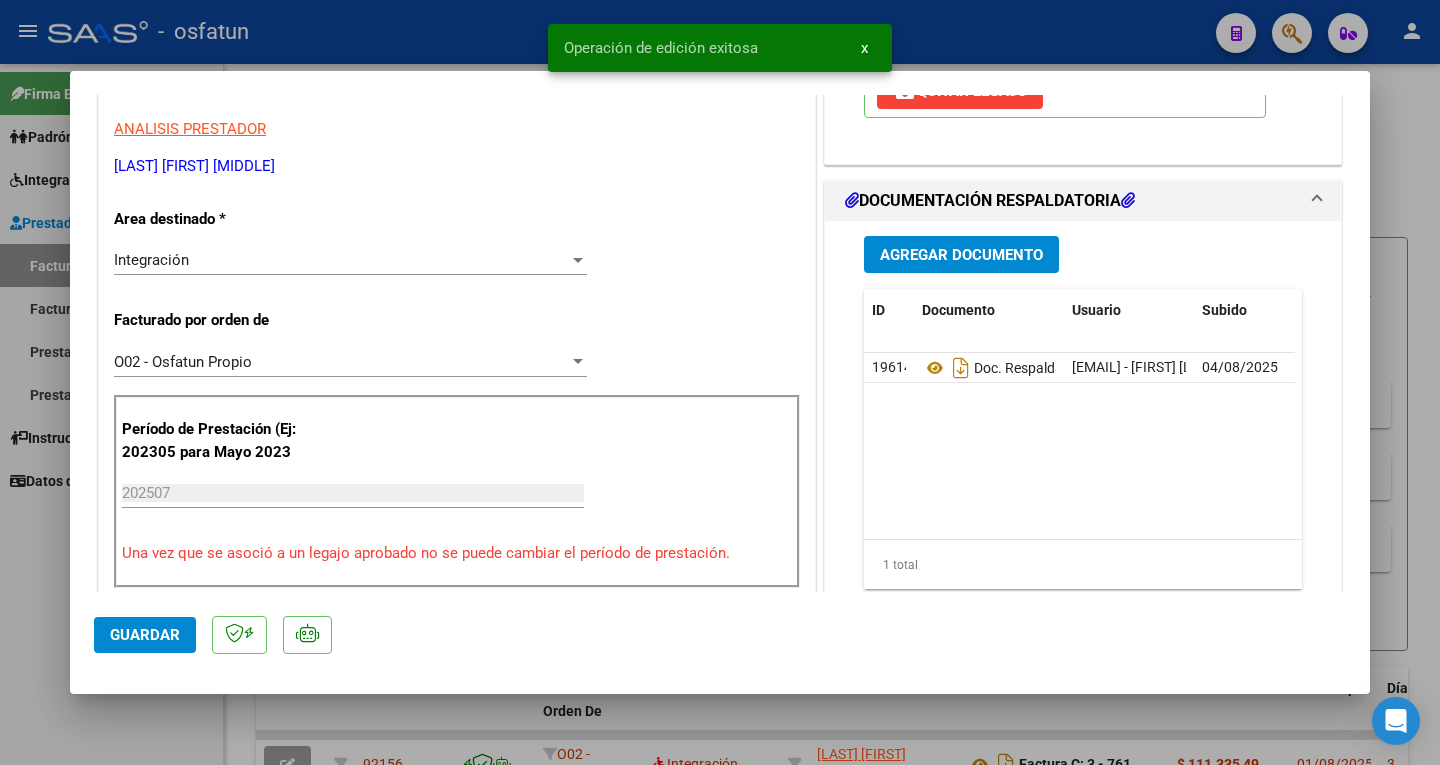scroll, scrollTop: 200, scrollLeft: 0, axis: vertical 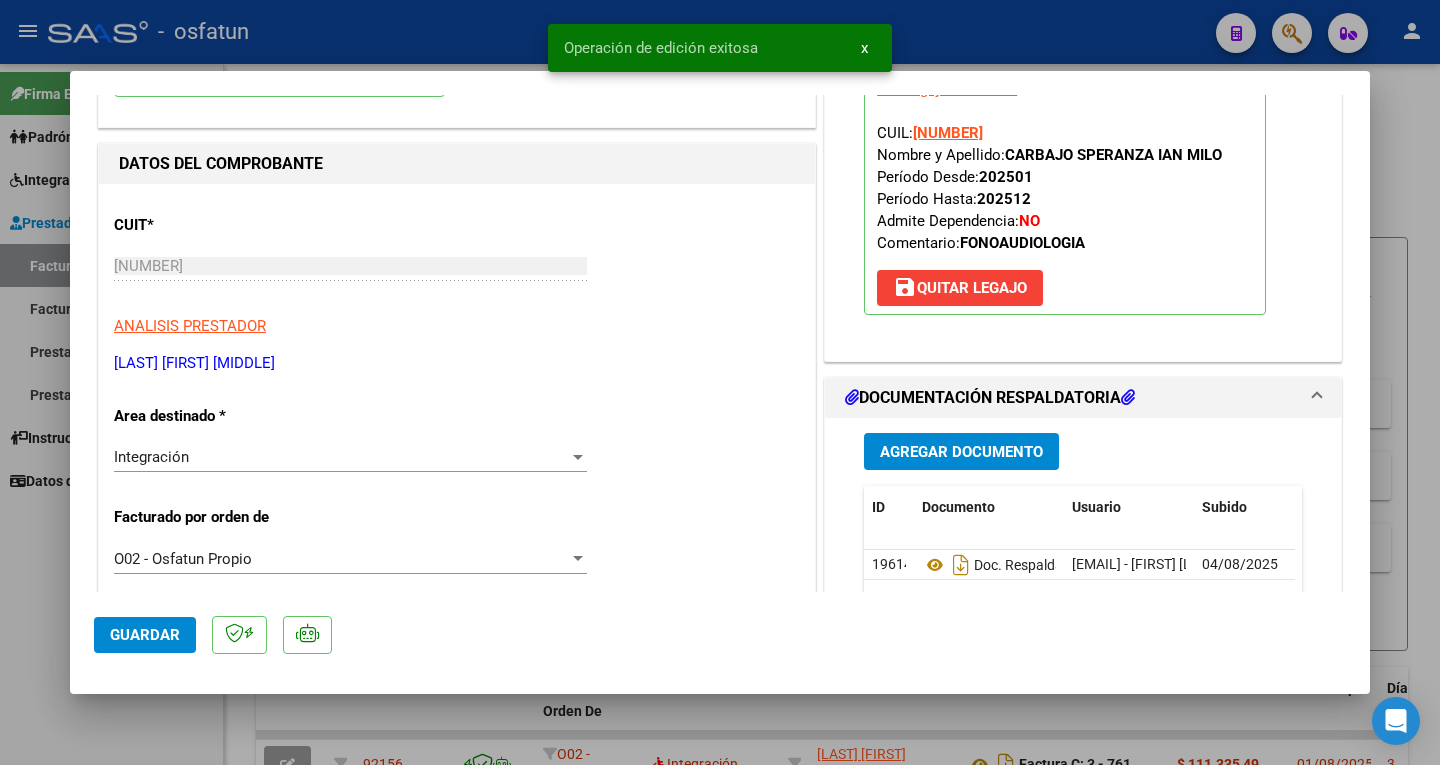 click at bounding box center (720, 382) 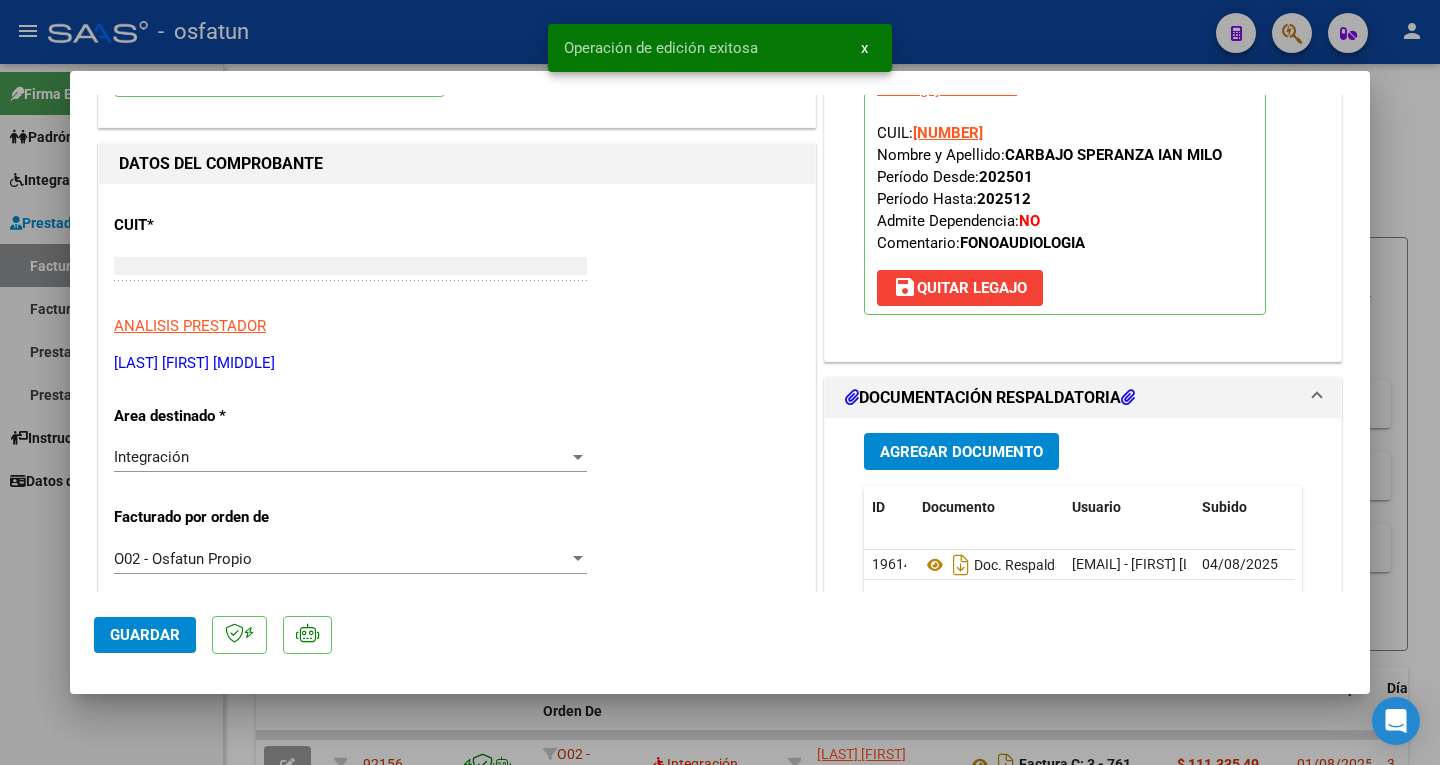 scroll, scrollTop: 212, scrollLeft: 0, axis: vertical 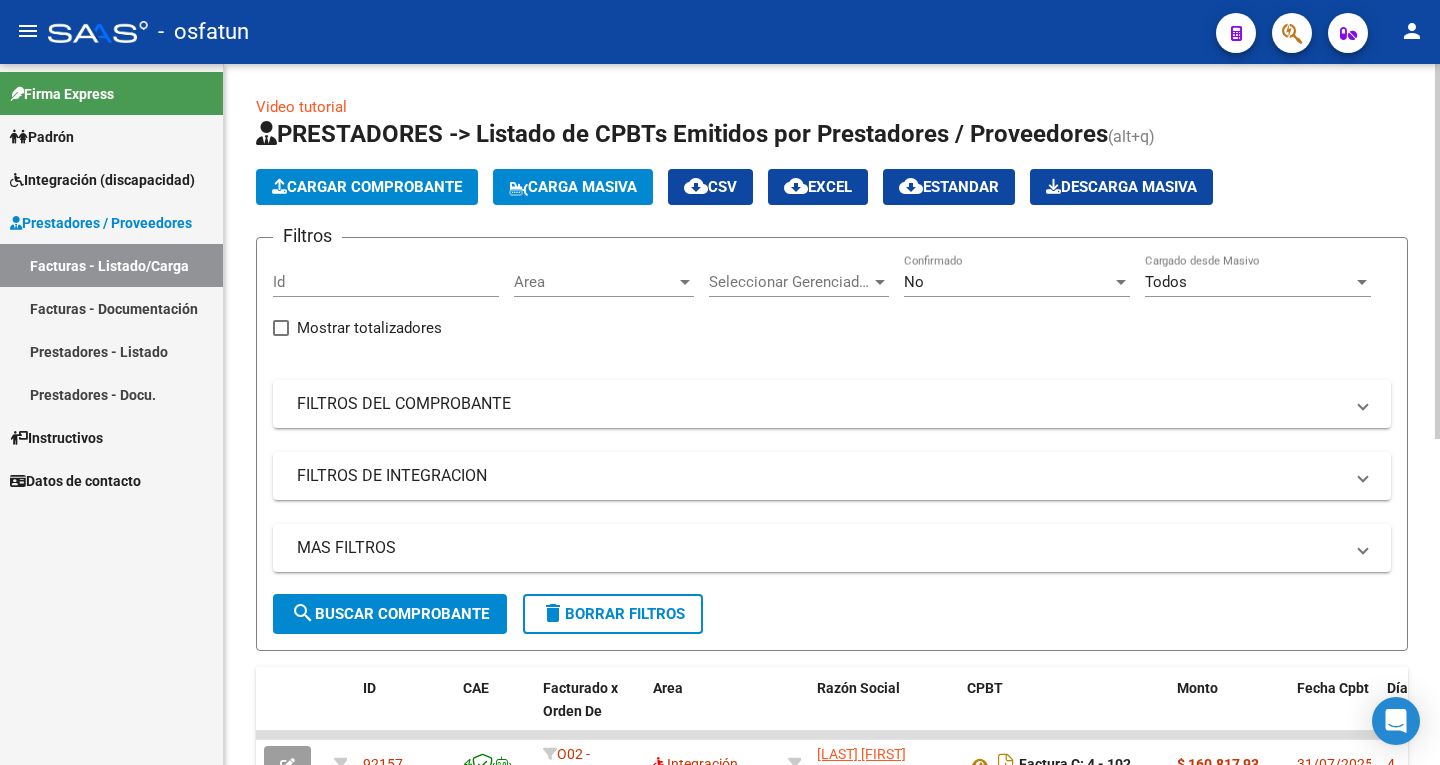 click on "Cargar Comprobante" 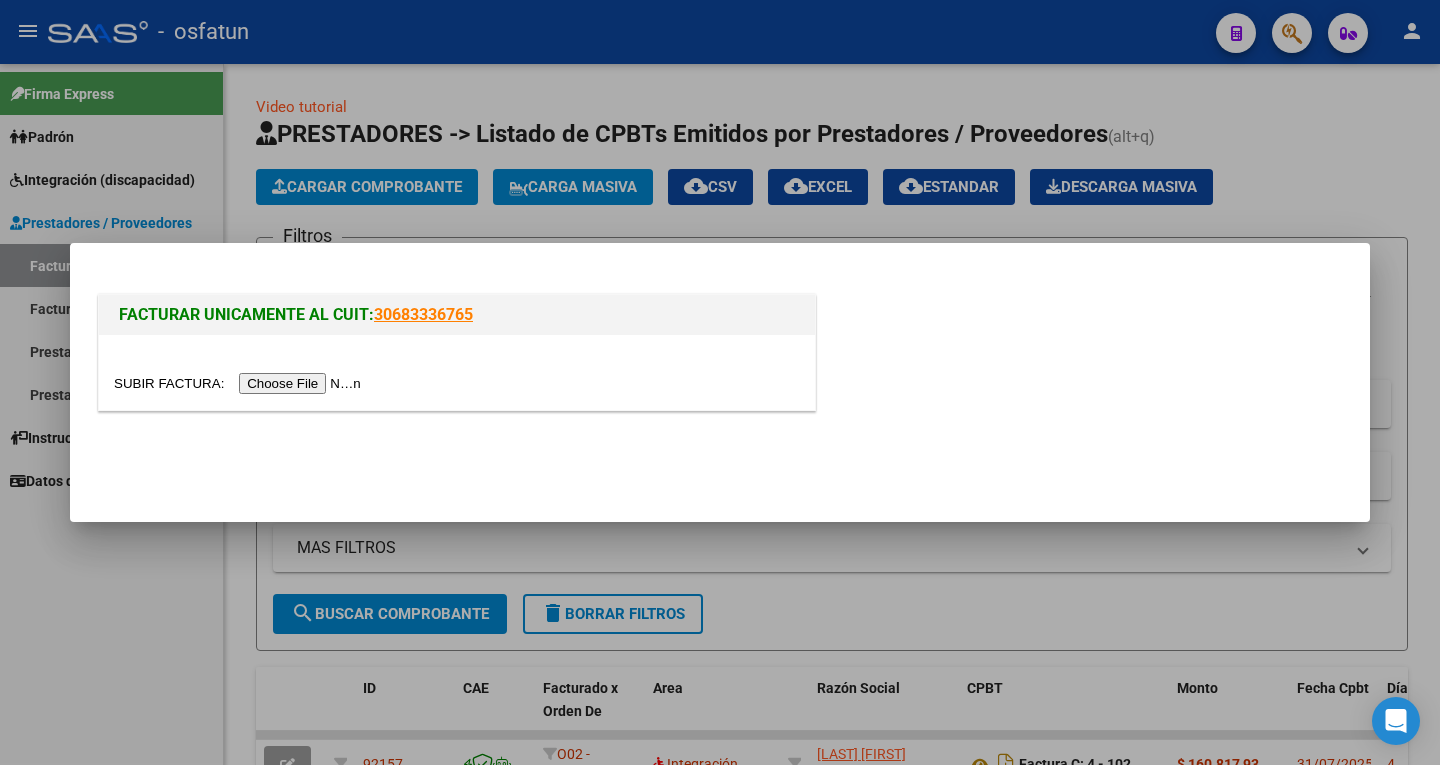 click at bounding box center (240, 383) 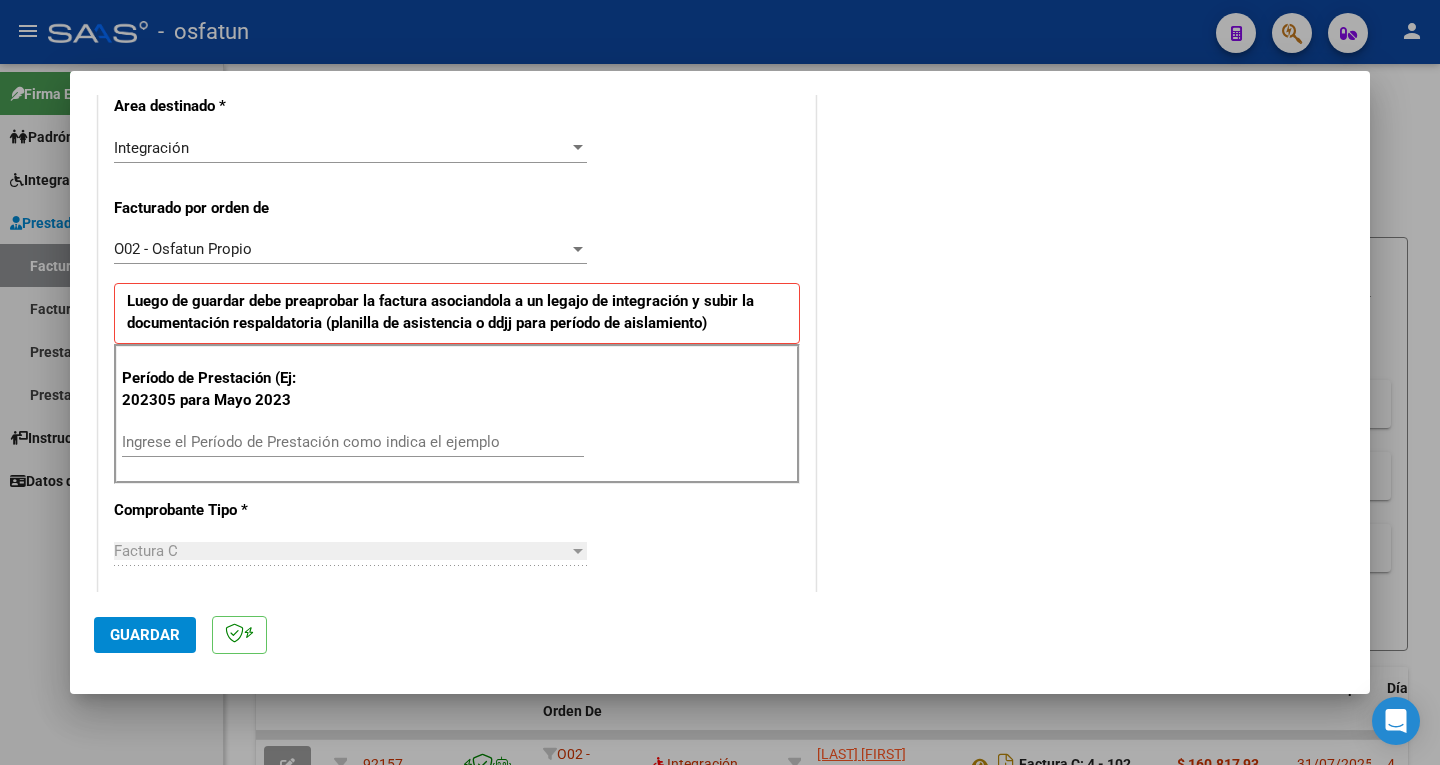 scroll, scrollTop: 500, scrollLeft: 0, axis: vertical 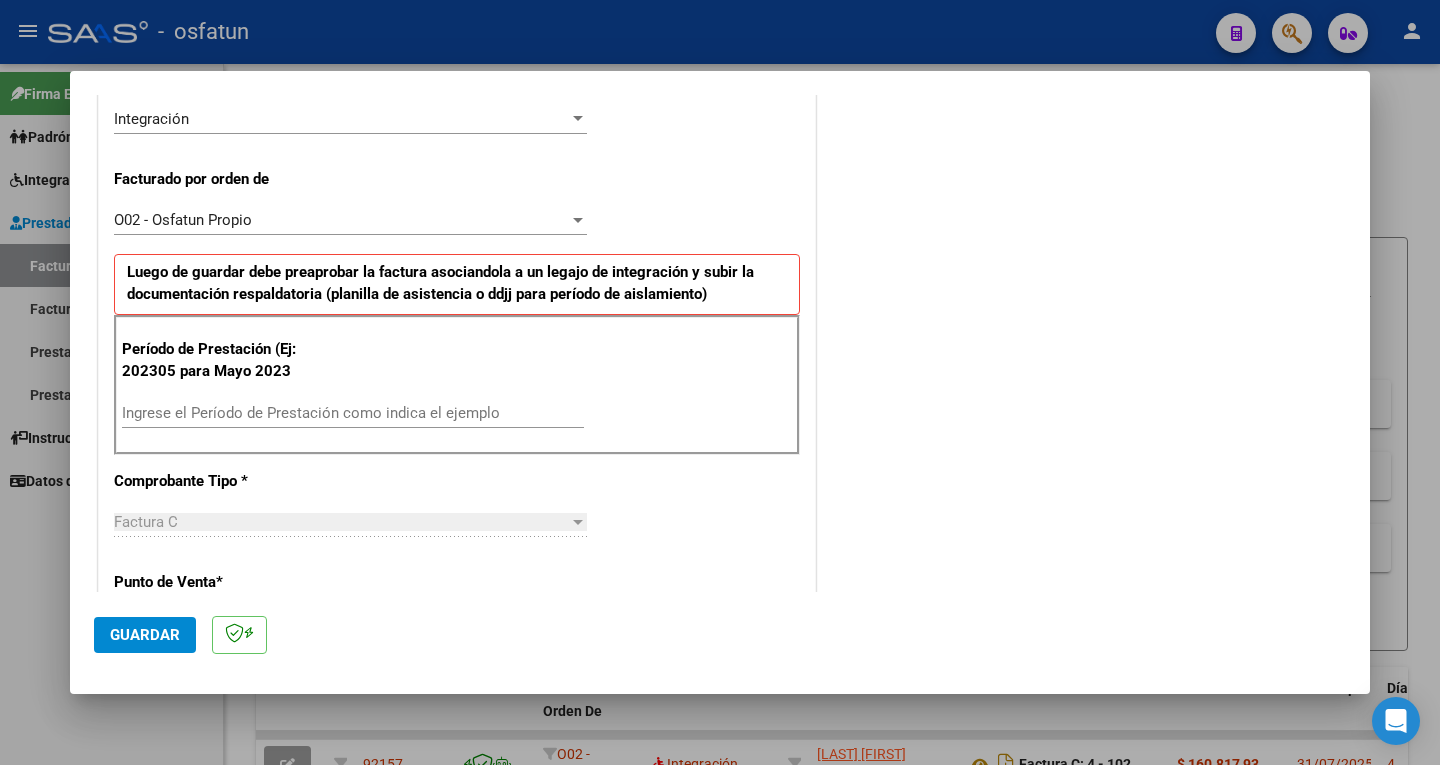click on "Ingrese el Período de Prestación como indica el ejemplo" at bounding box center [353, 413] 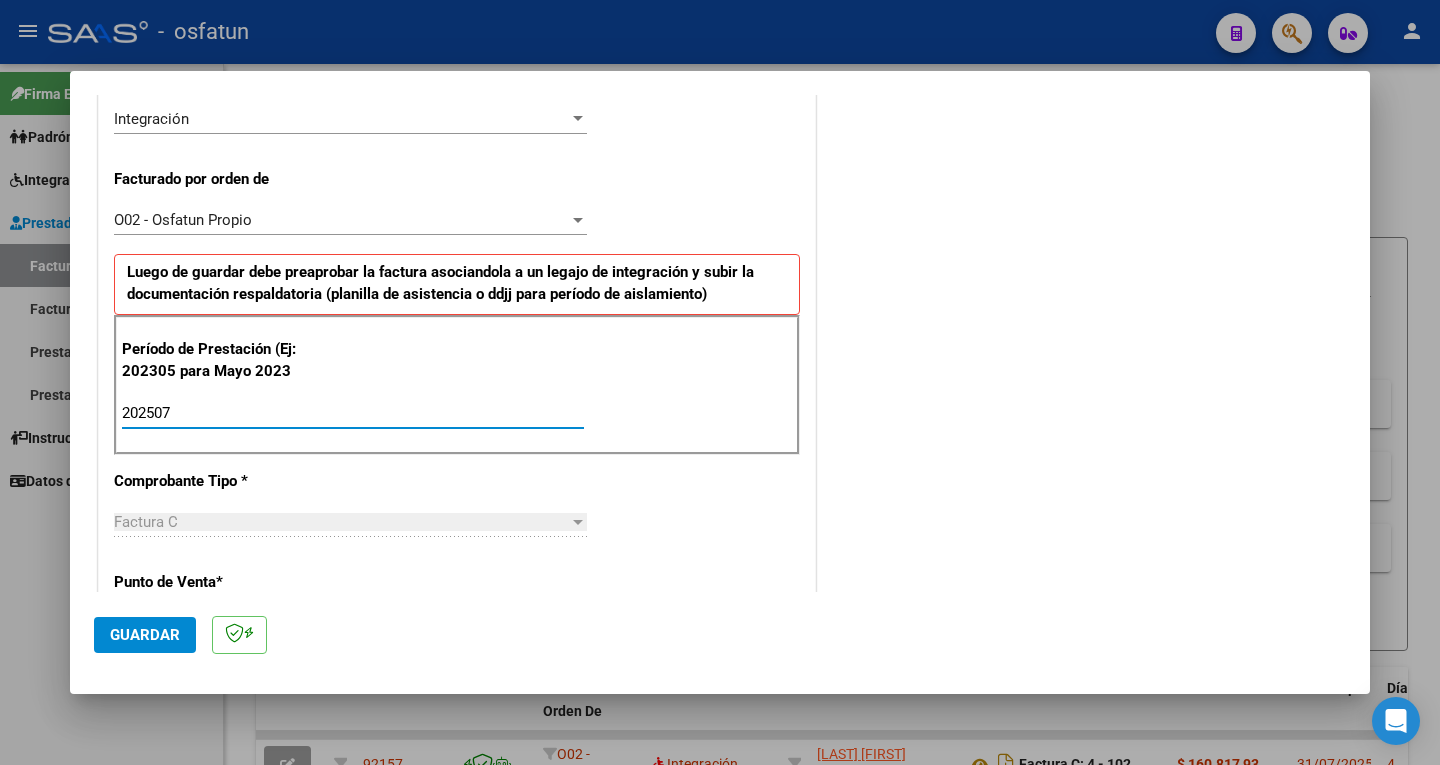 type on "202507" 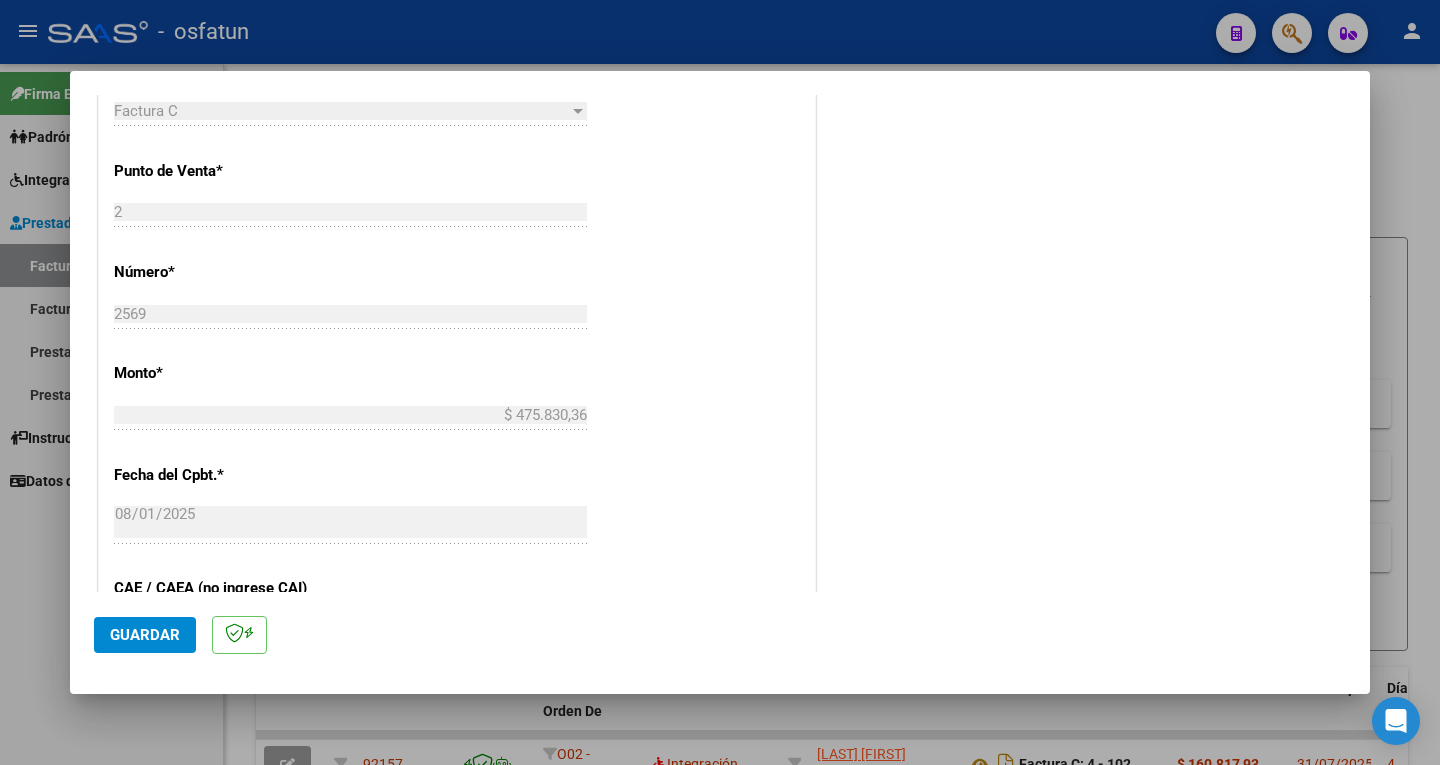 scroll, scrollTop: 700, scrollLeft: 0, axis: vertical 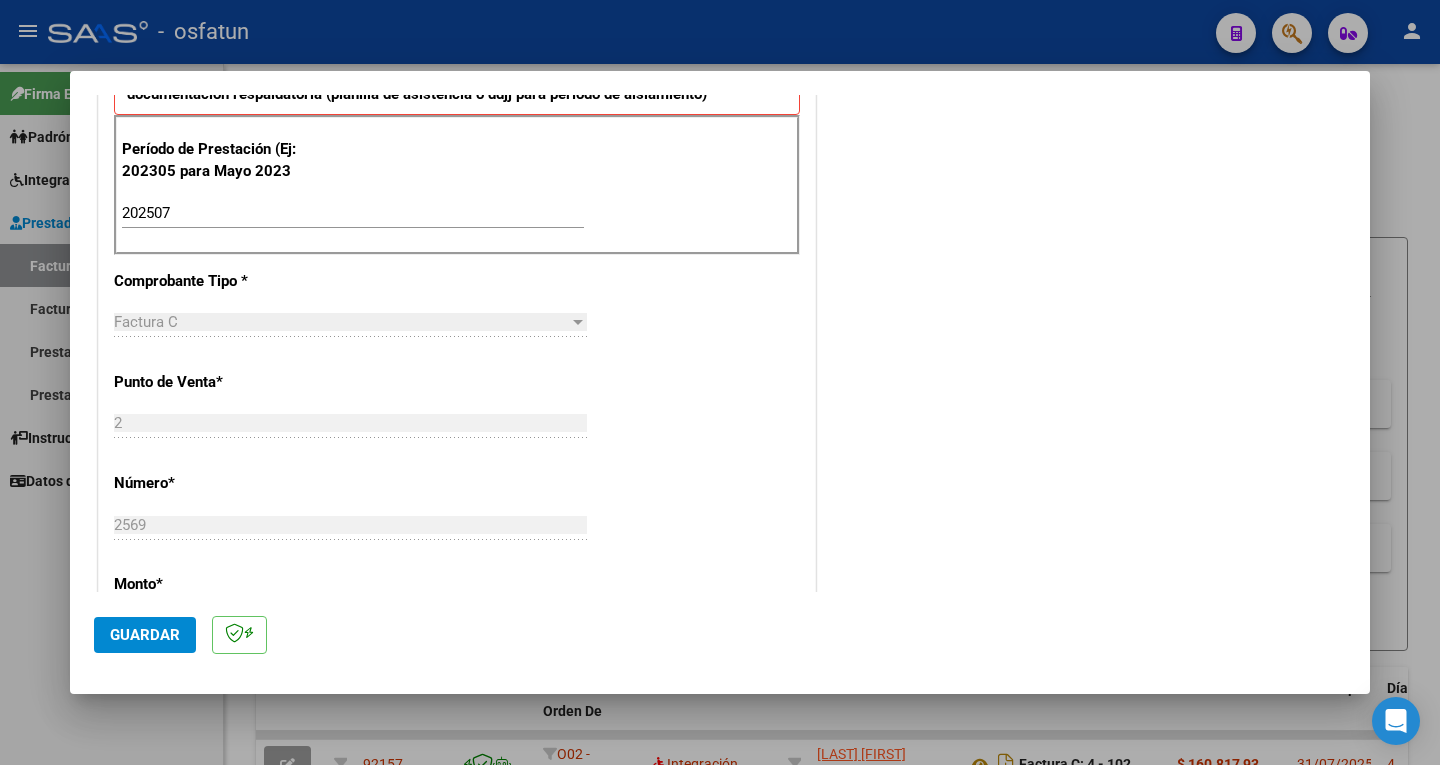 drag, startPoint x: 147, startPoint y: 629, endPoint x: 170, endPoint y: 617, distance: 25.942244 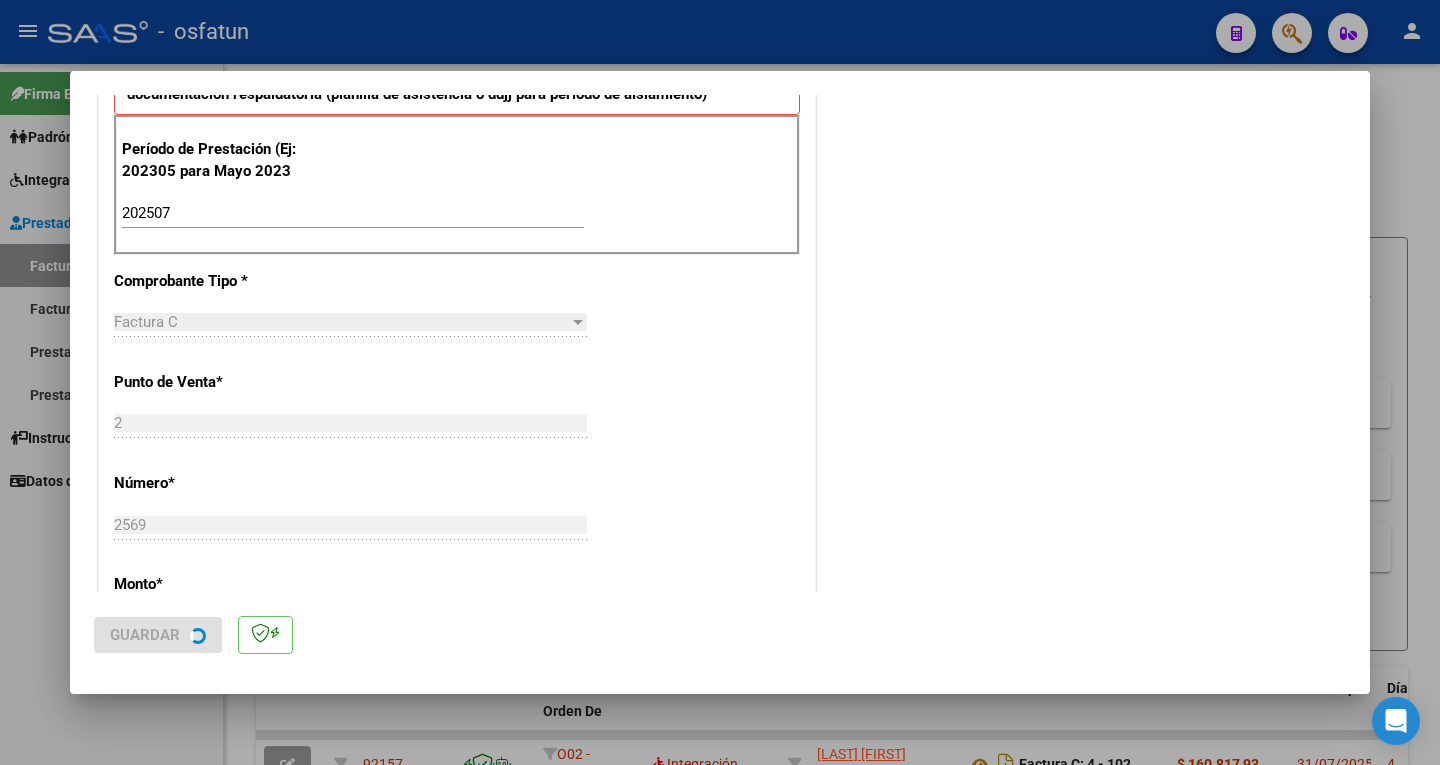 scroll, scrollTop: 0, scrollLeft: 0, axis: both 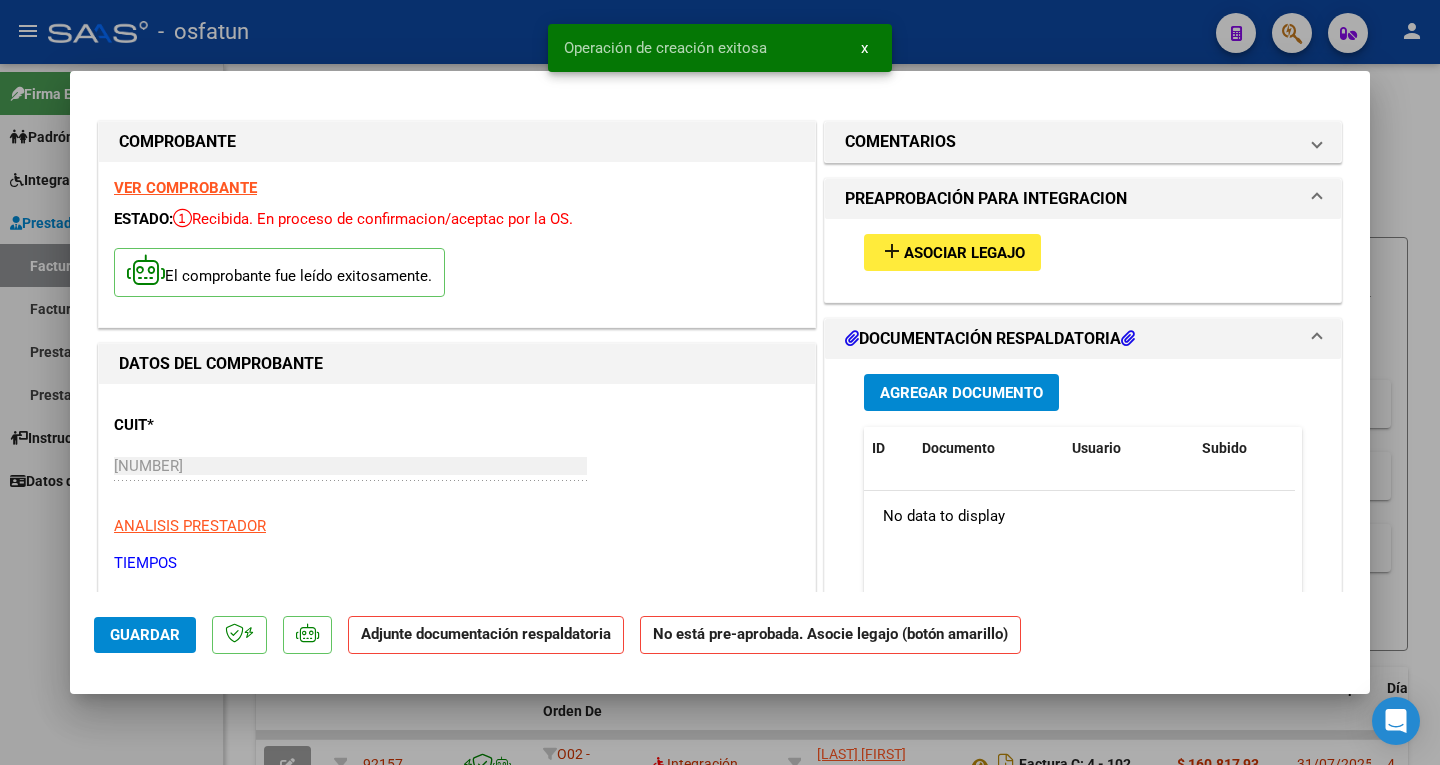 click on "Asociar Legajo" at bounding box center [964, 253] 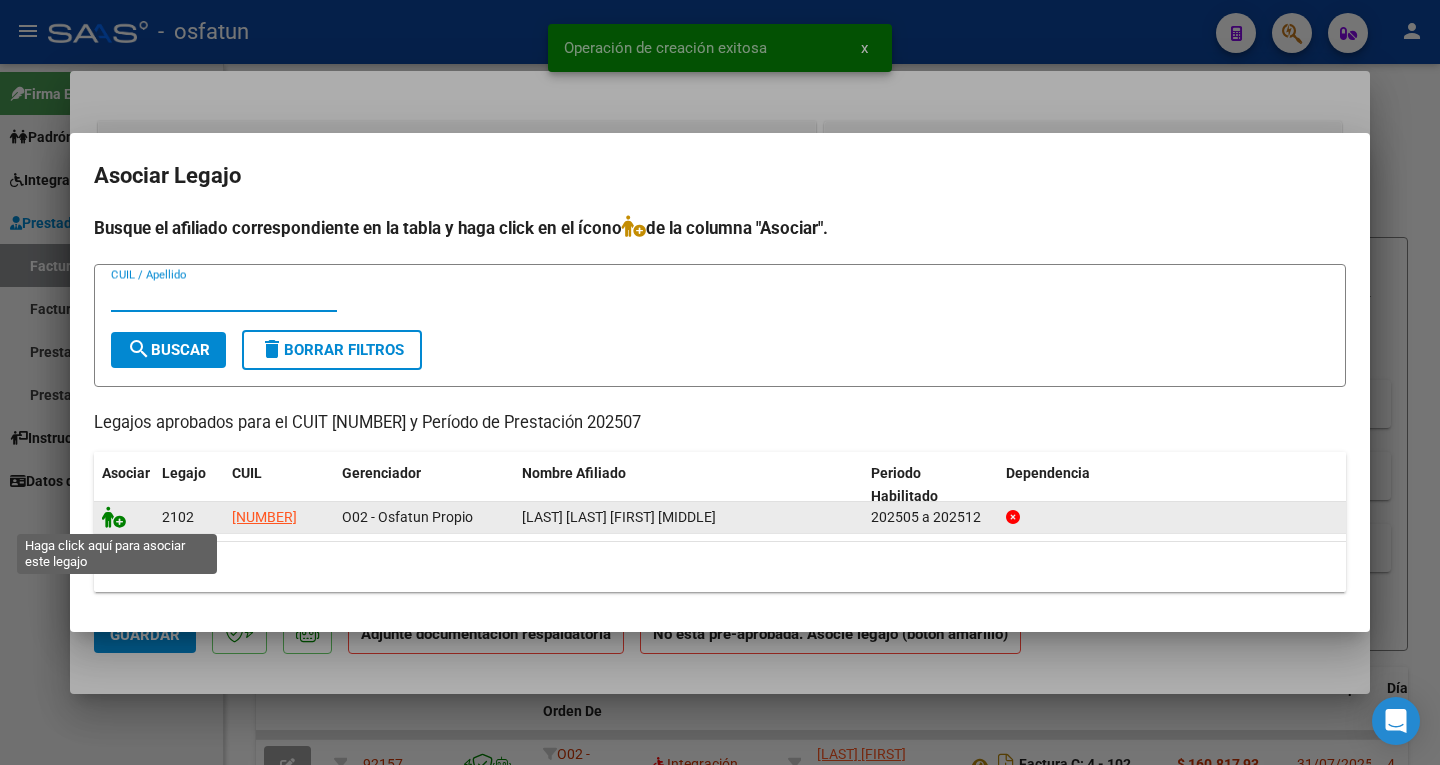 click 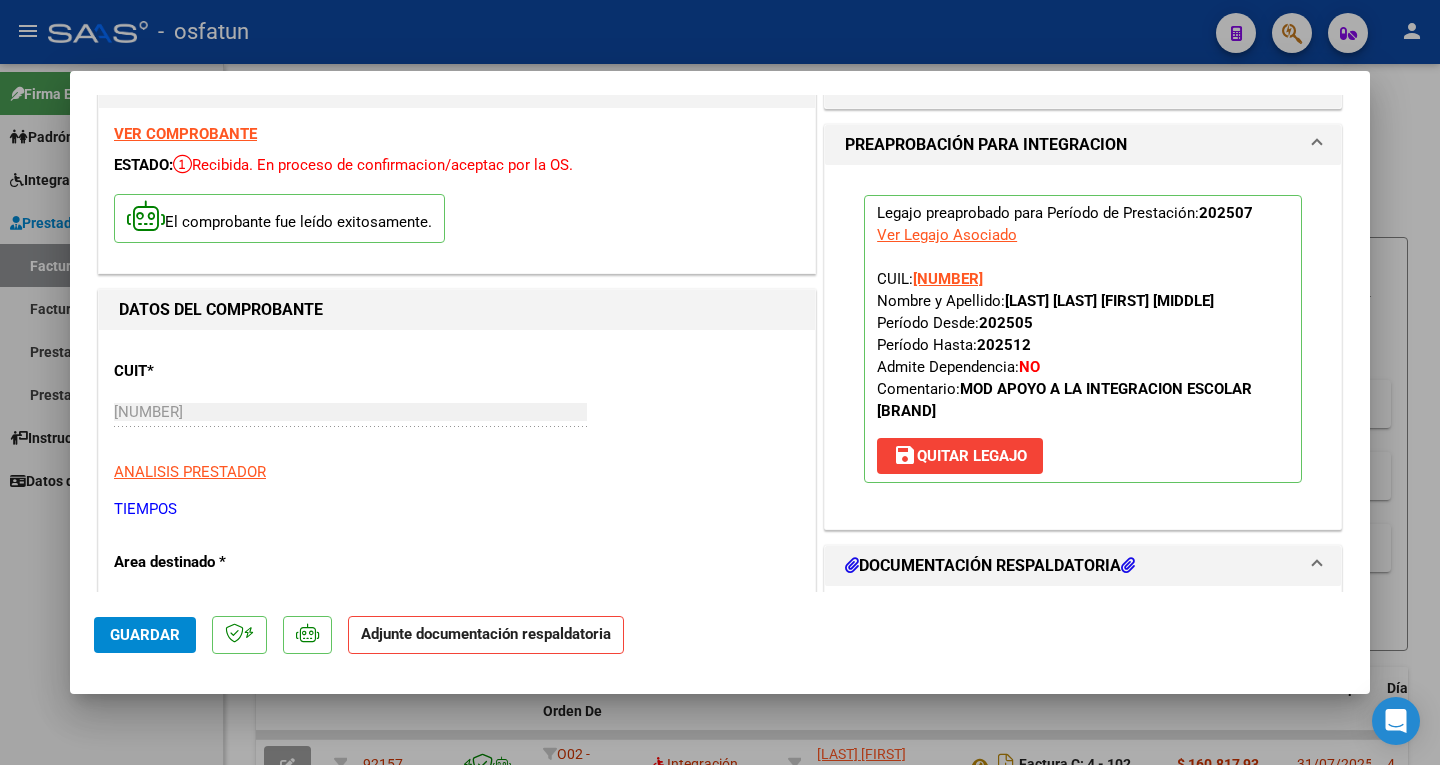 scroll, scrollTop: 100, scrollLeft: 0, axis: vertical 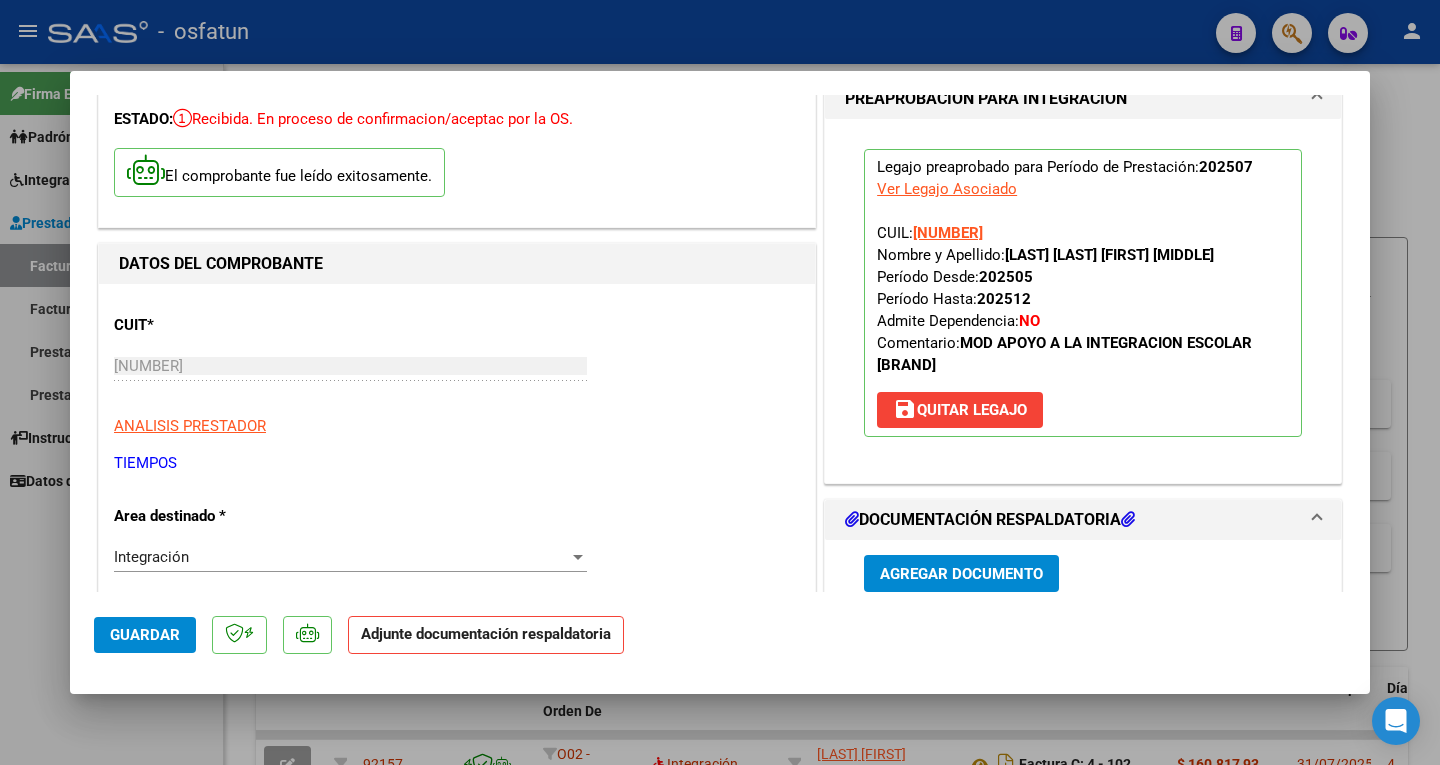 click on "Agregar Documento" at bounding box center [961, 574] 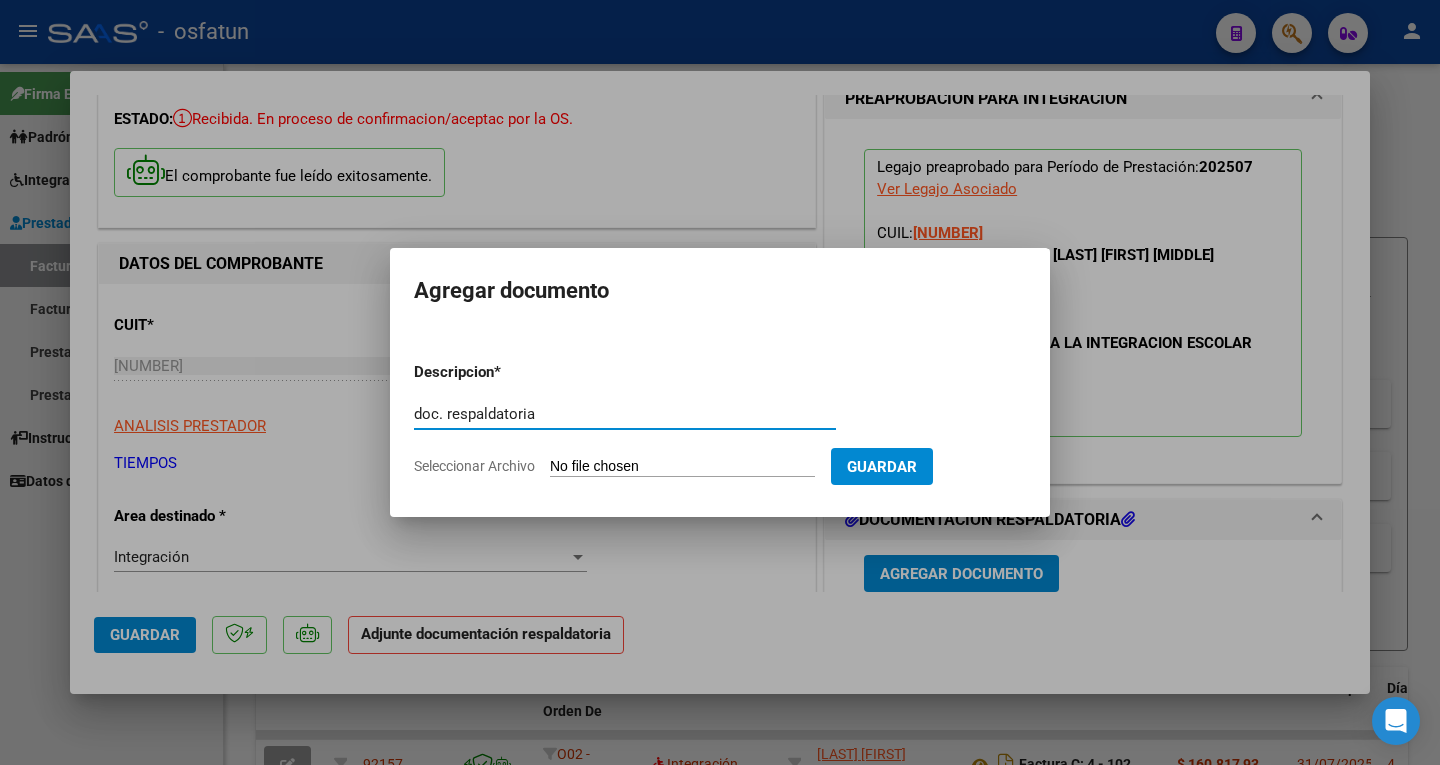 type on "doc. respaldatoria" 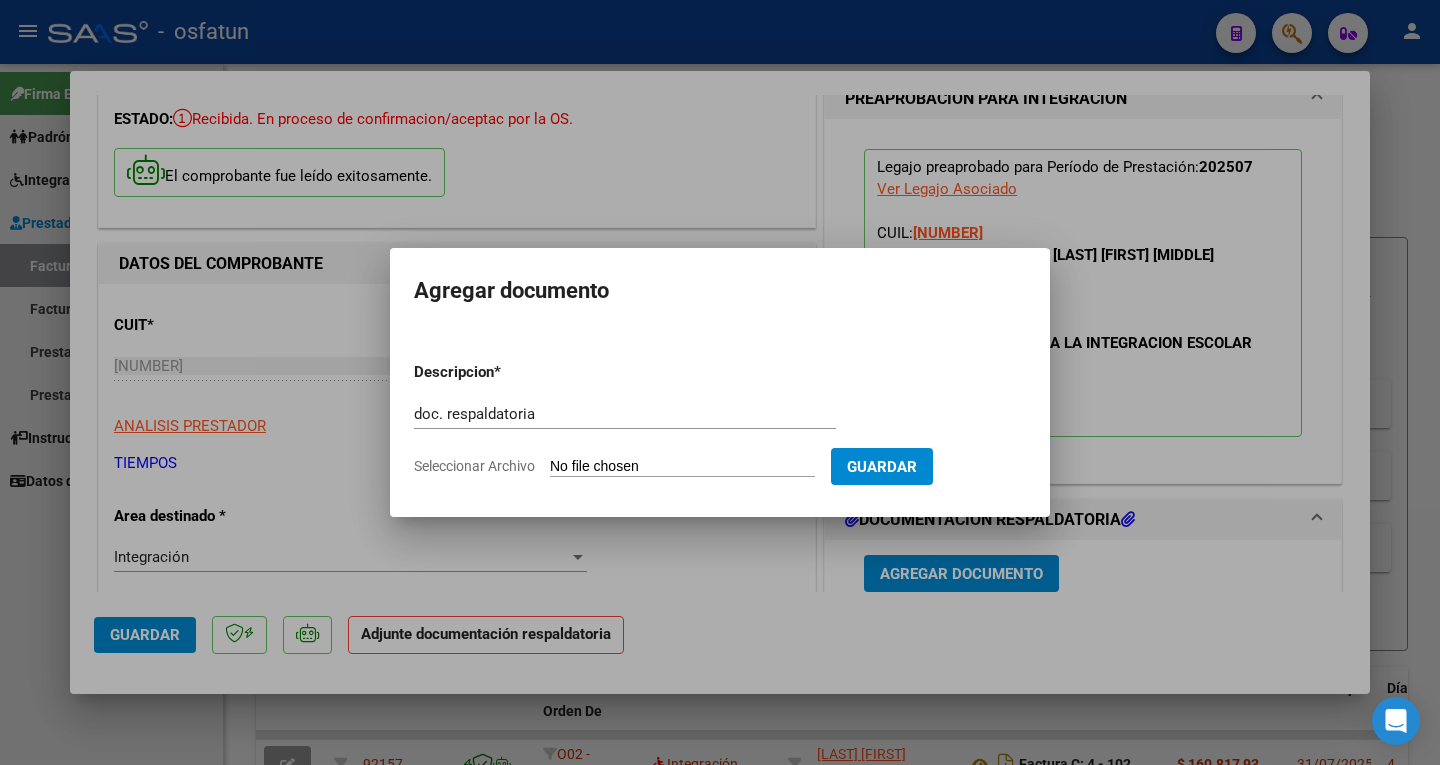 click on "Seleccionar Archivo" at bounding box center (682, 467) 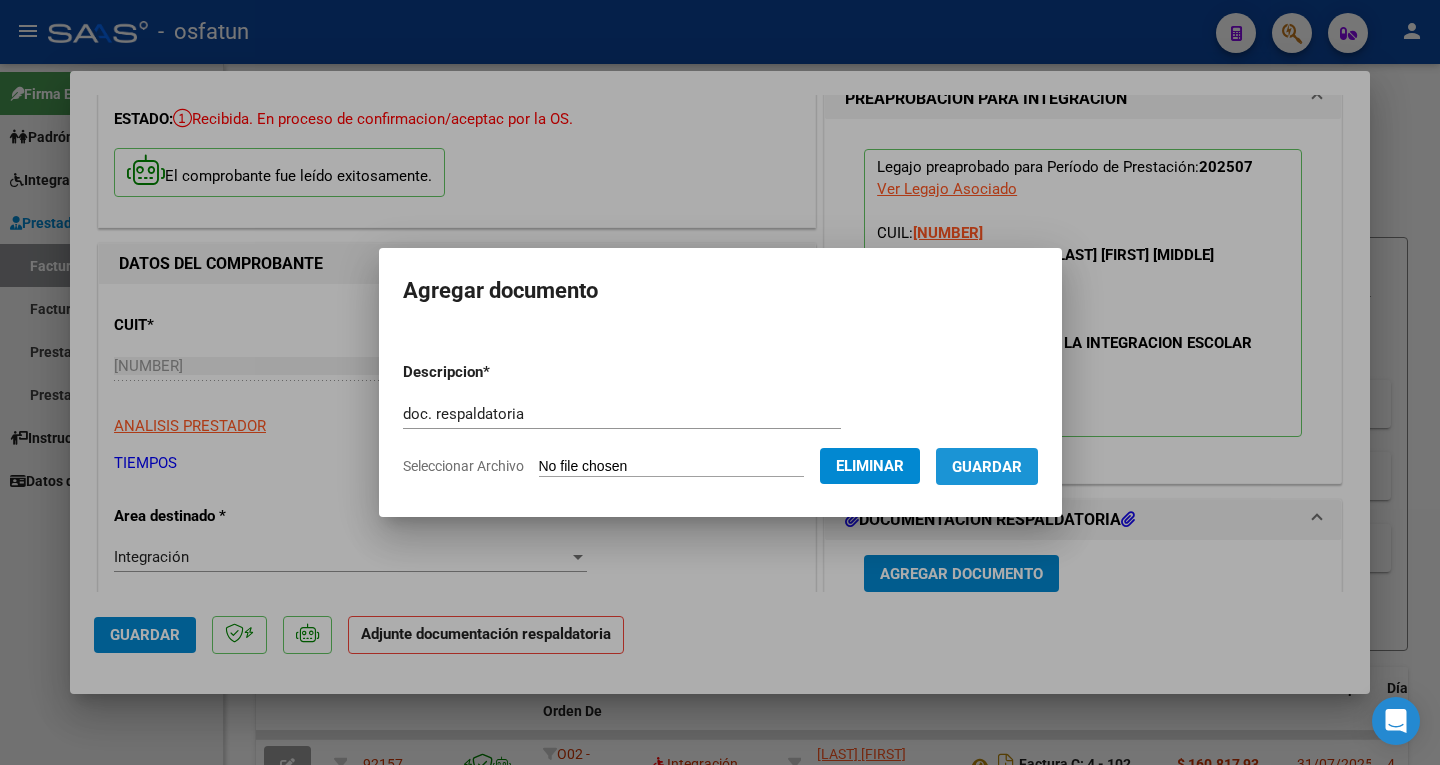 click on "Guardar" at bounding box center [987, 467] 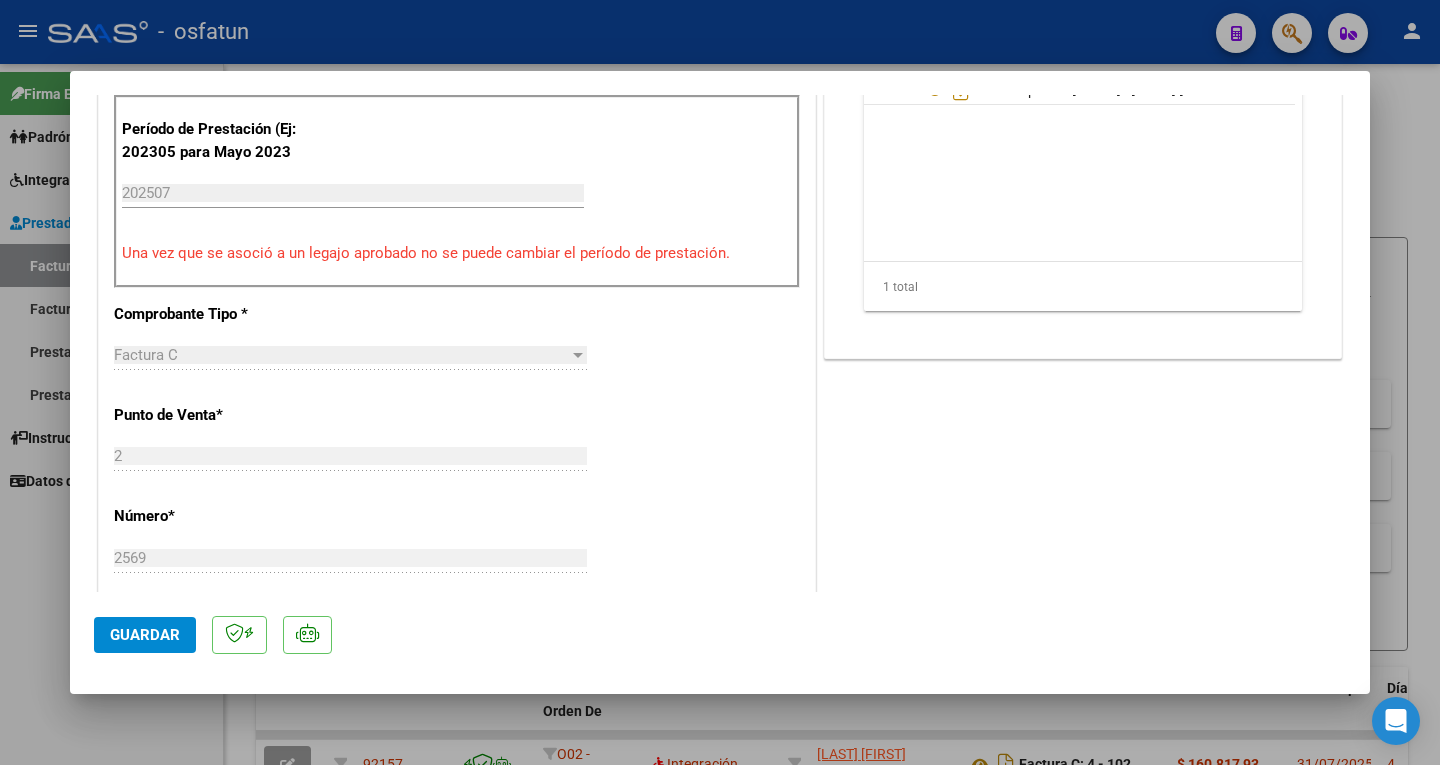scroll, scrollTop: 700, scrollLeft: 0, axis: vertical 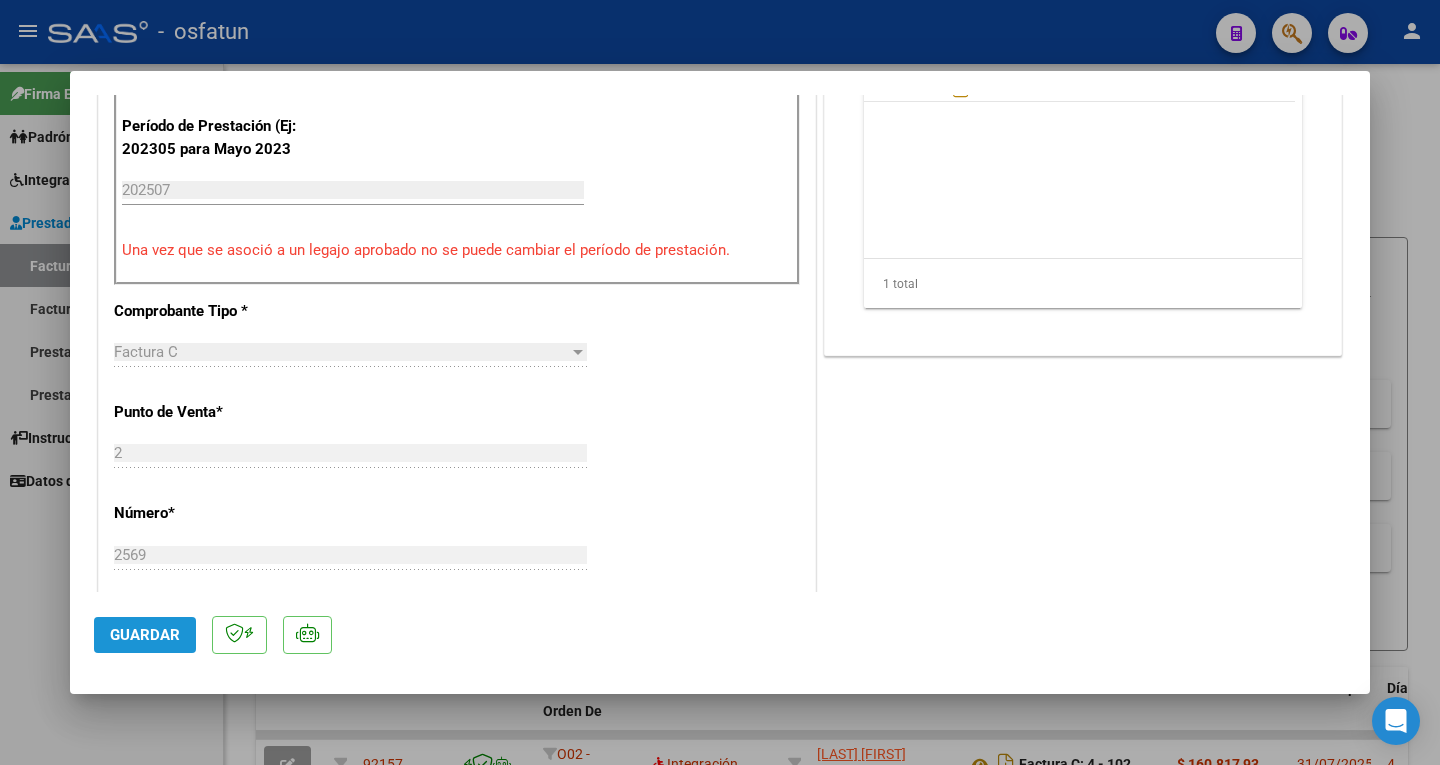 drag, startPoint x: 152, startPoint y: 634, endPoint x: 167, endPoint y: 613, distance: 25.806976 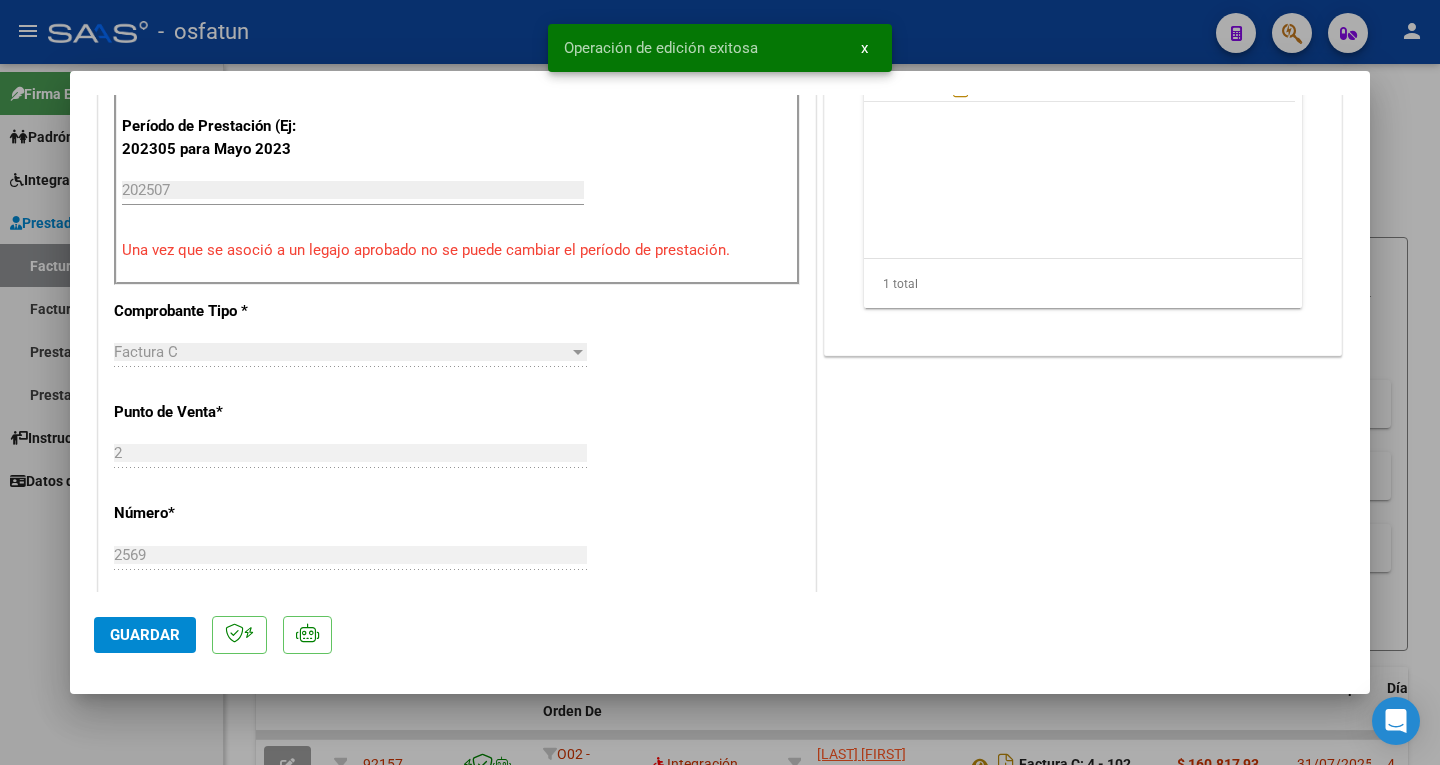 click at bounding box center (720, 382) 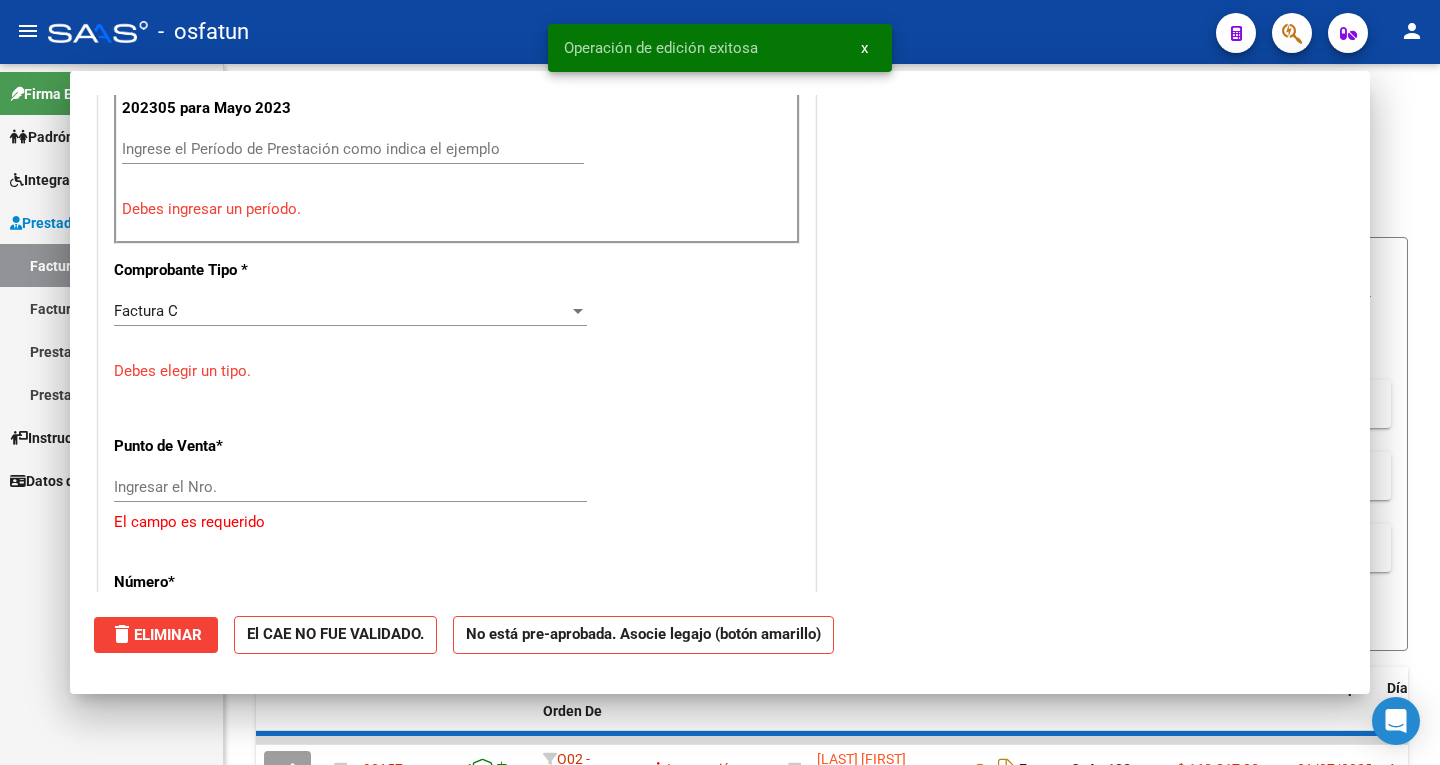 scroll, scrollTop: 0, scrollLeft: 0, axis: both 